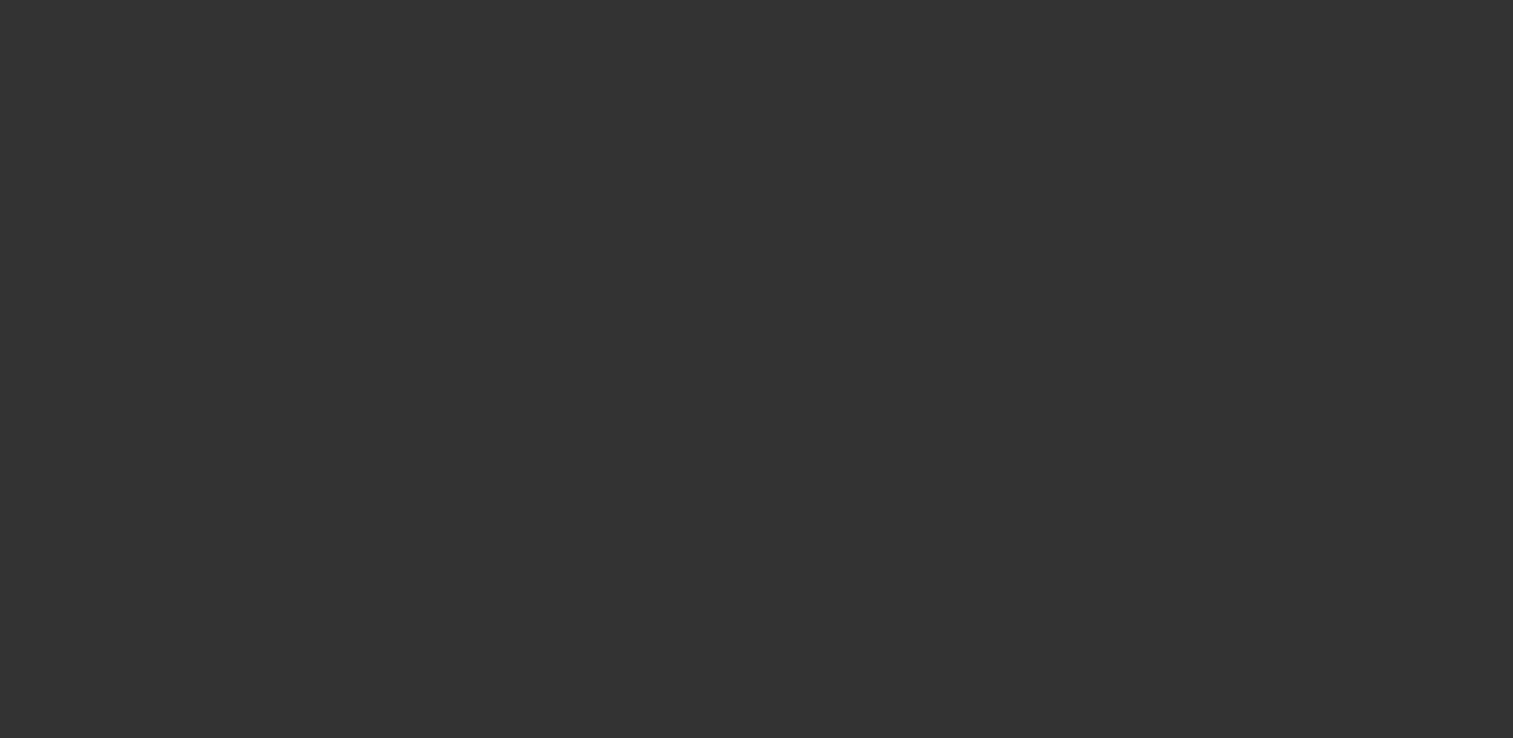 scroll, scrollTop: 0, scrollLeft: 0, axis: both 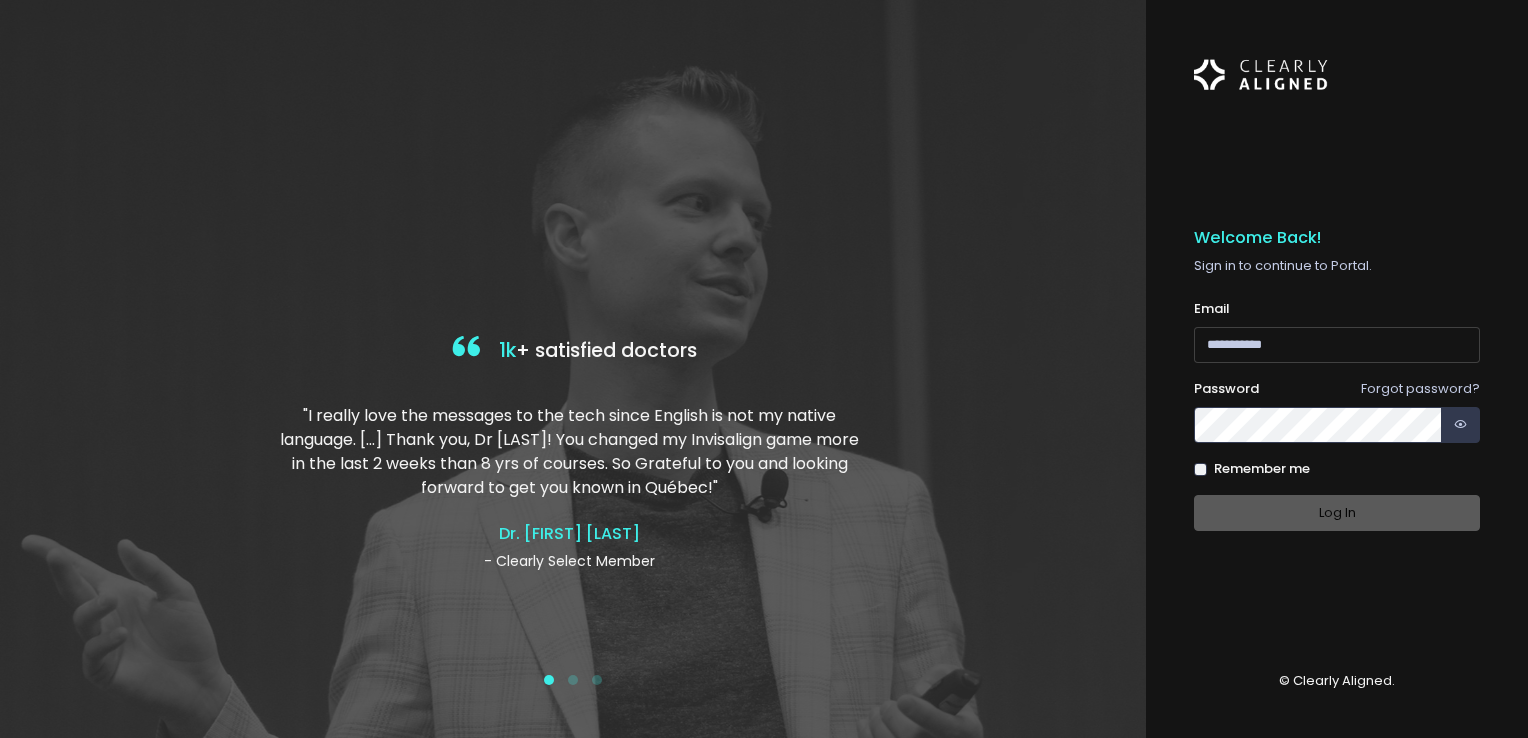 type on "**********" 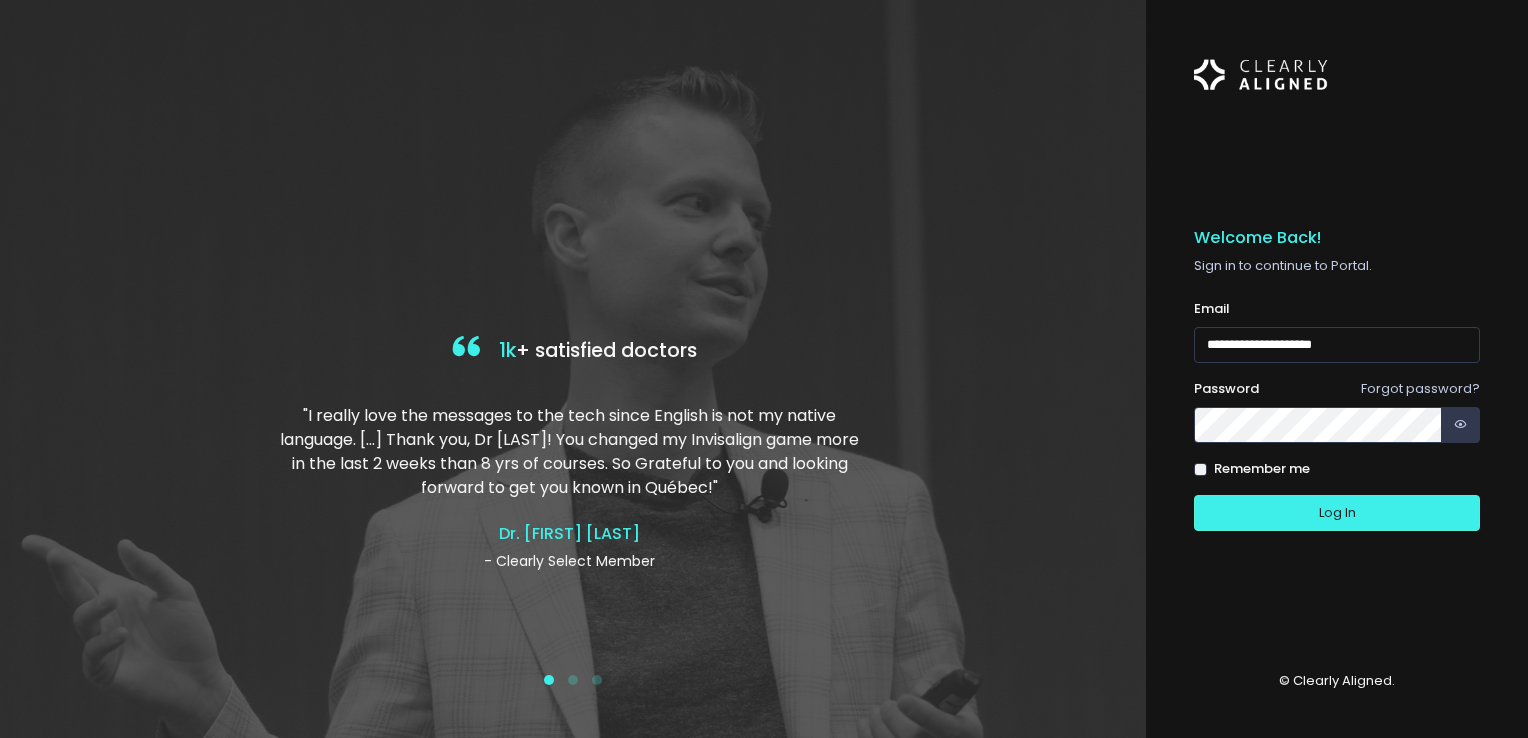click on "**********" at bounding box center (1337, 369) 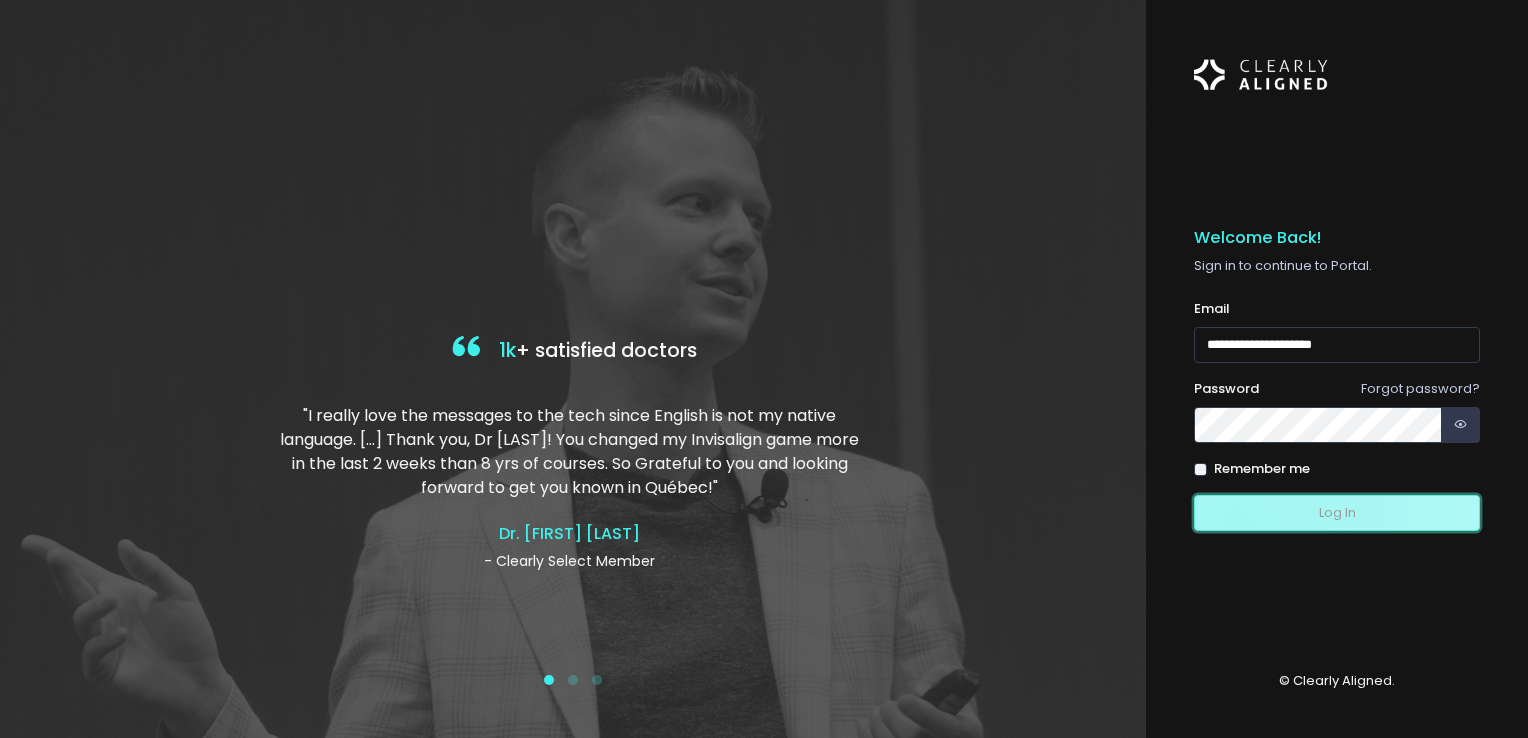 click on "Log In" at bounding box center [1337, 513] 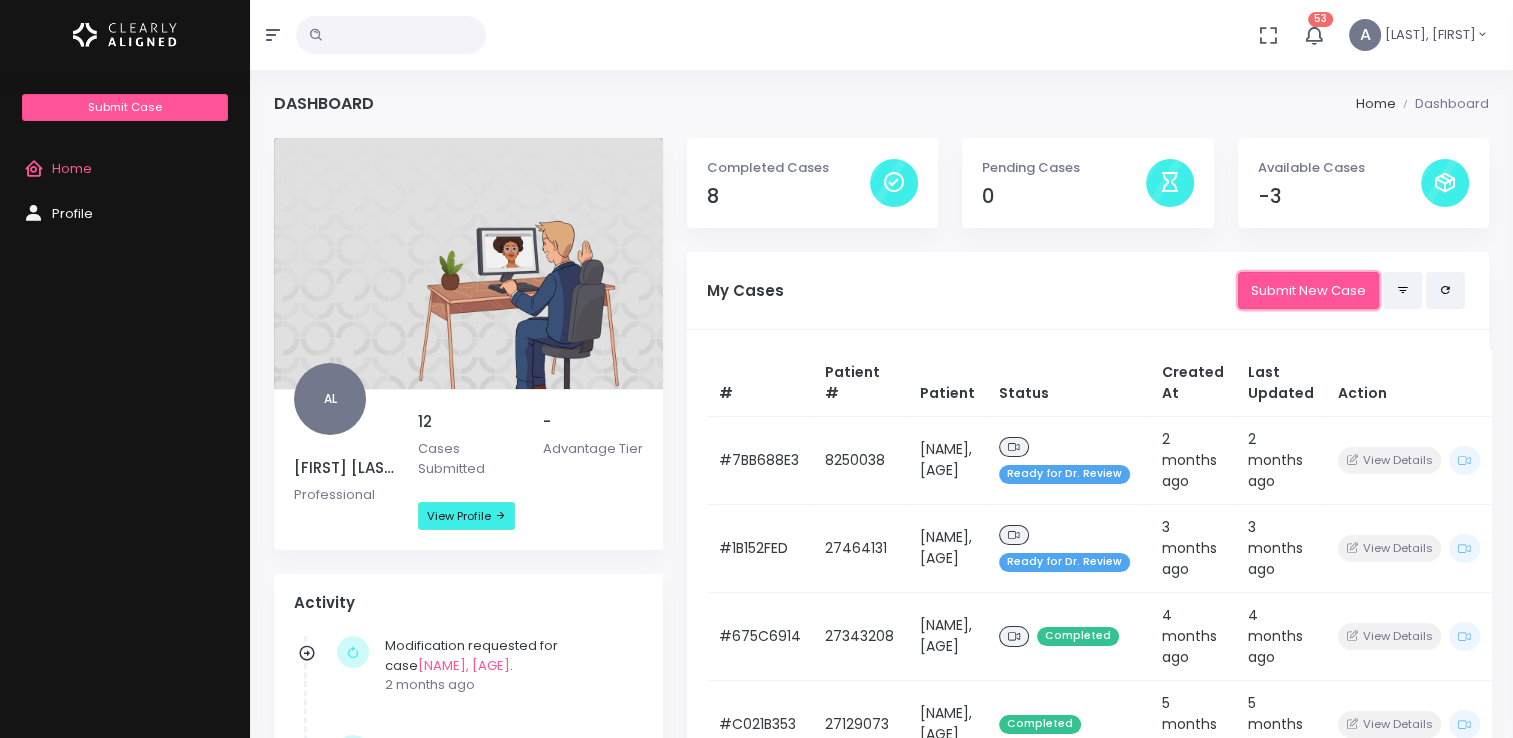 click on "Submit New Case" at bounding box center [1308, 290] 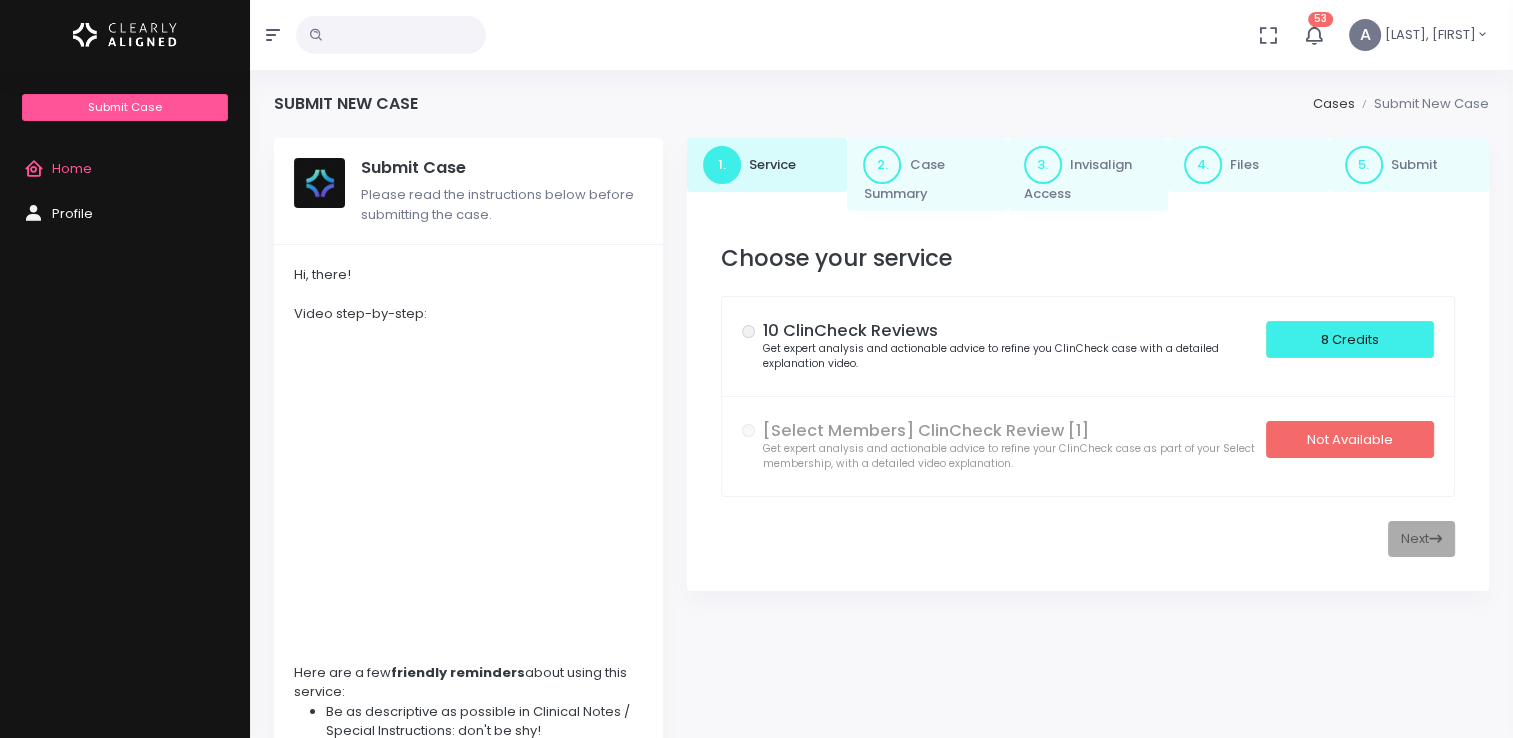 click on "8 Credits" at bounding box center (1350, 339) 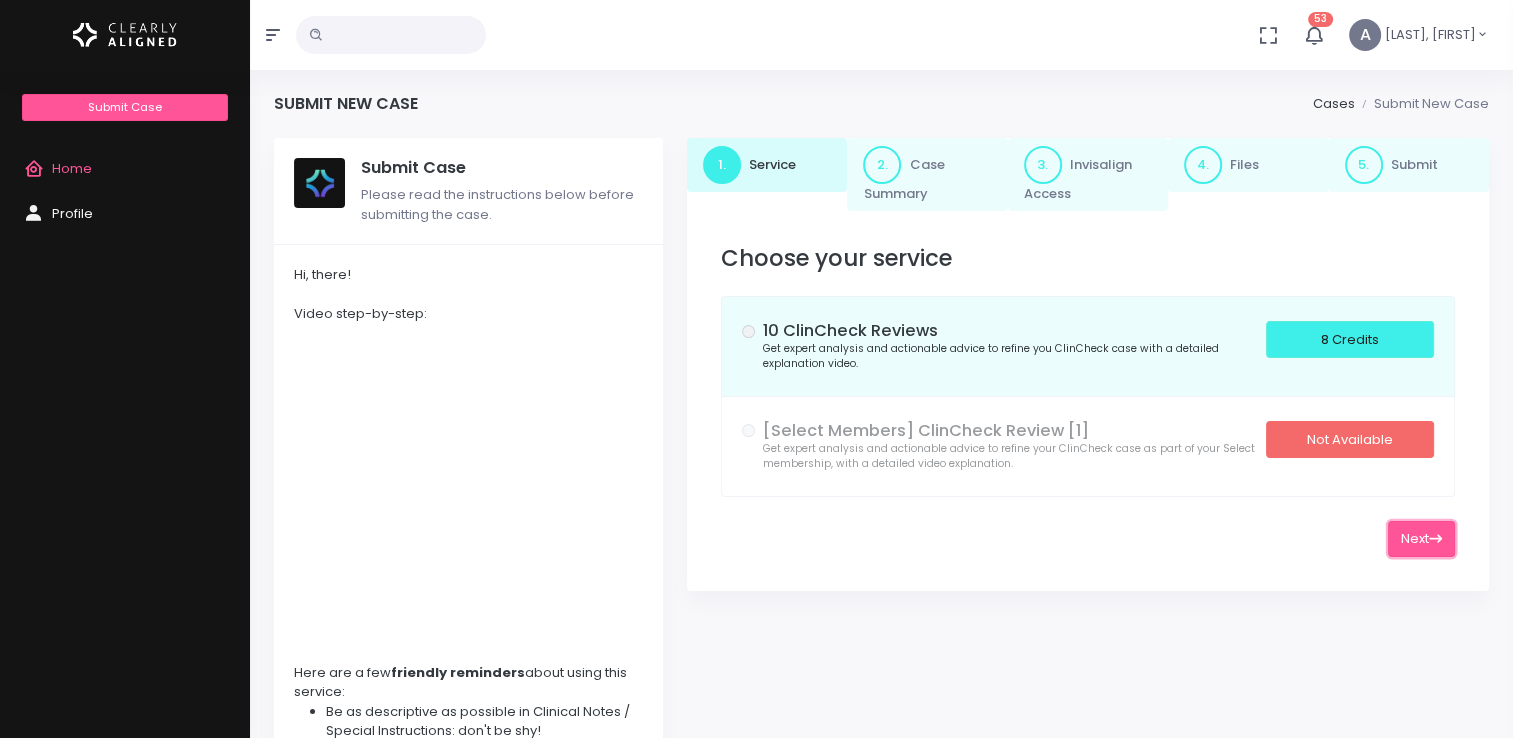 click on "Next" at bounding box center [1421, 539] 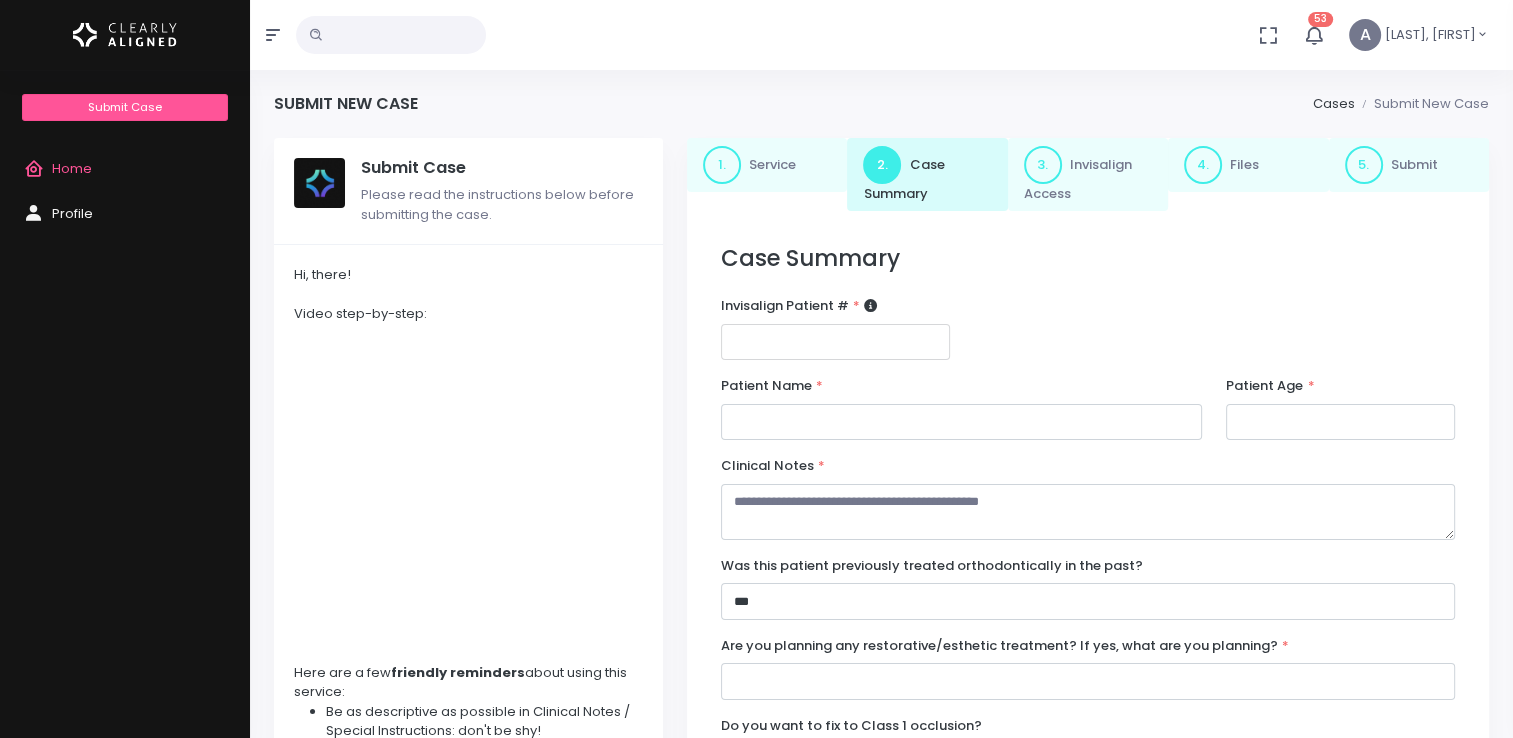 paste on "********" 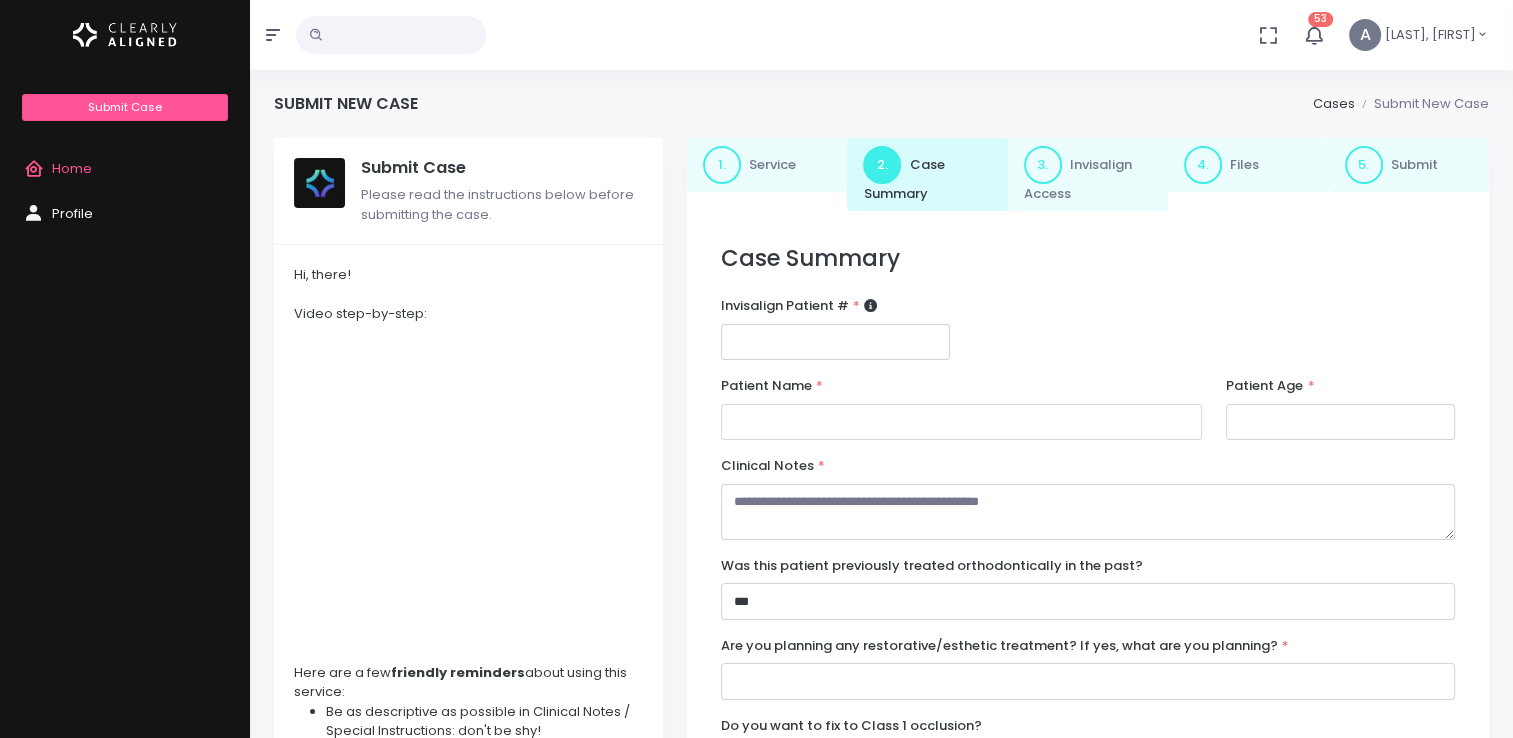 click at bounding box center [961, 422] 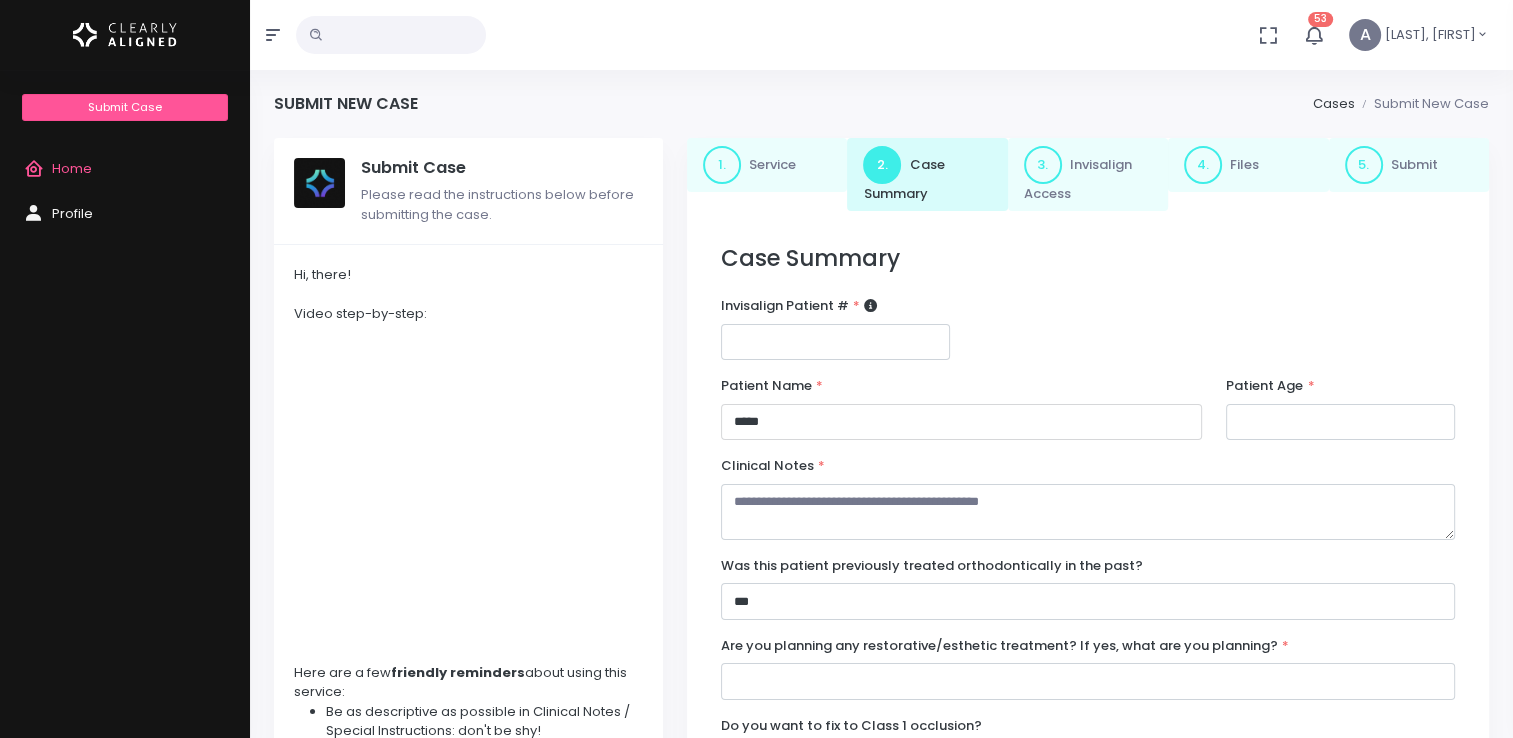 click on "*****" at bounding box center (961, 422) 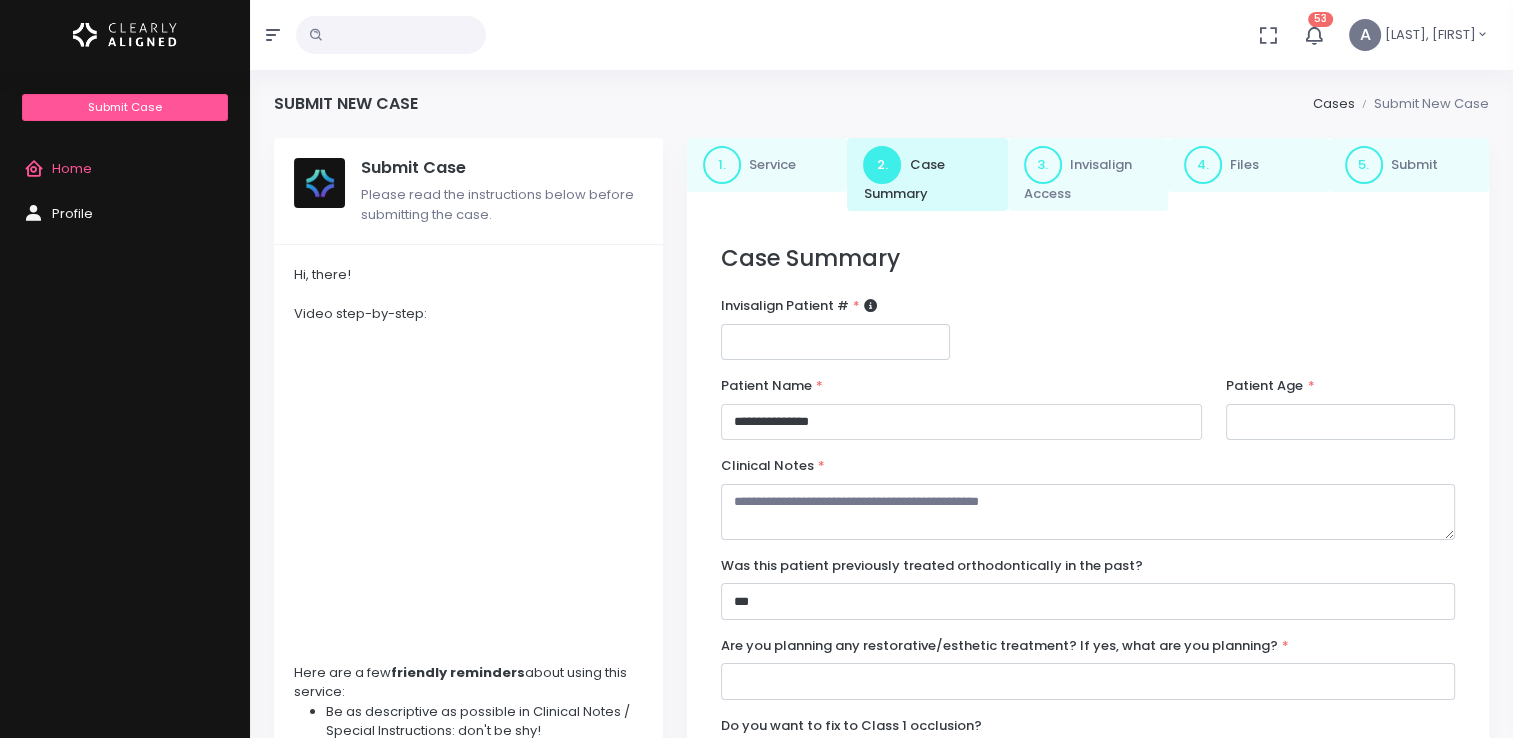 type on "**********" 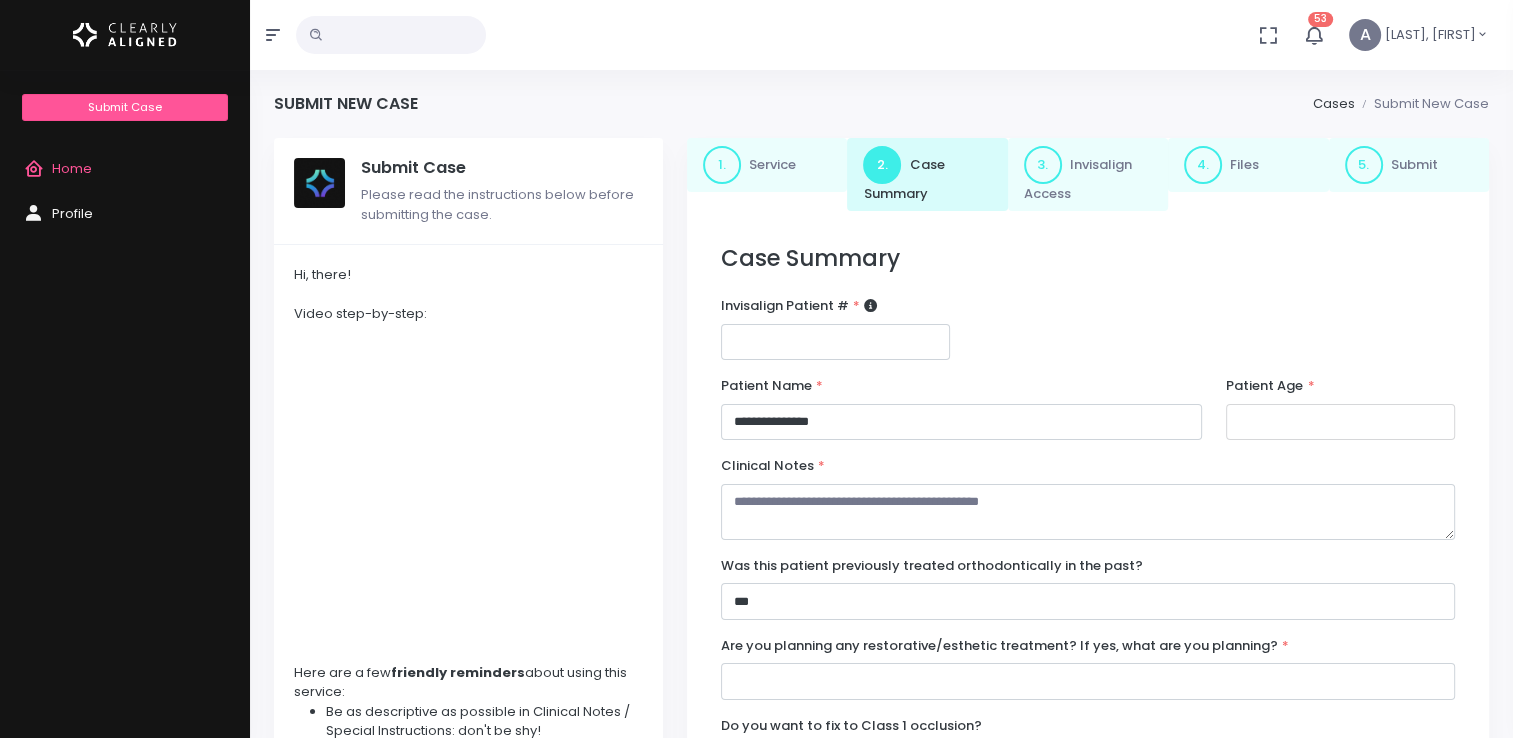 type on "**" 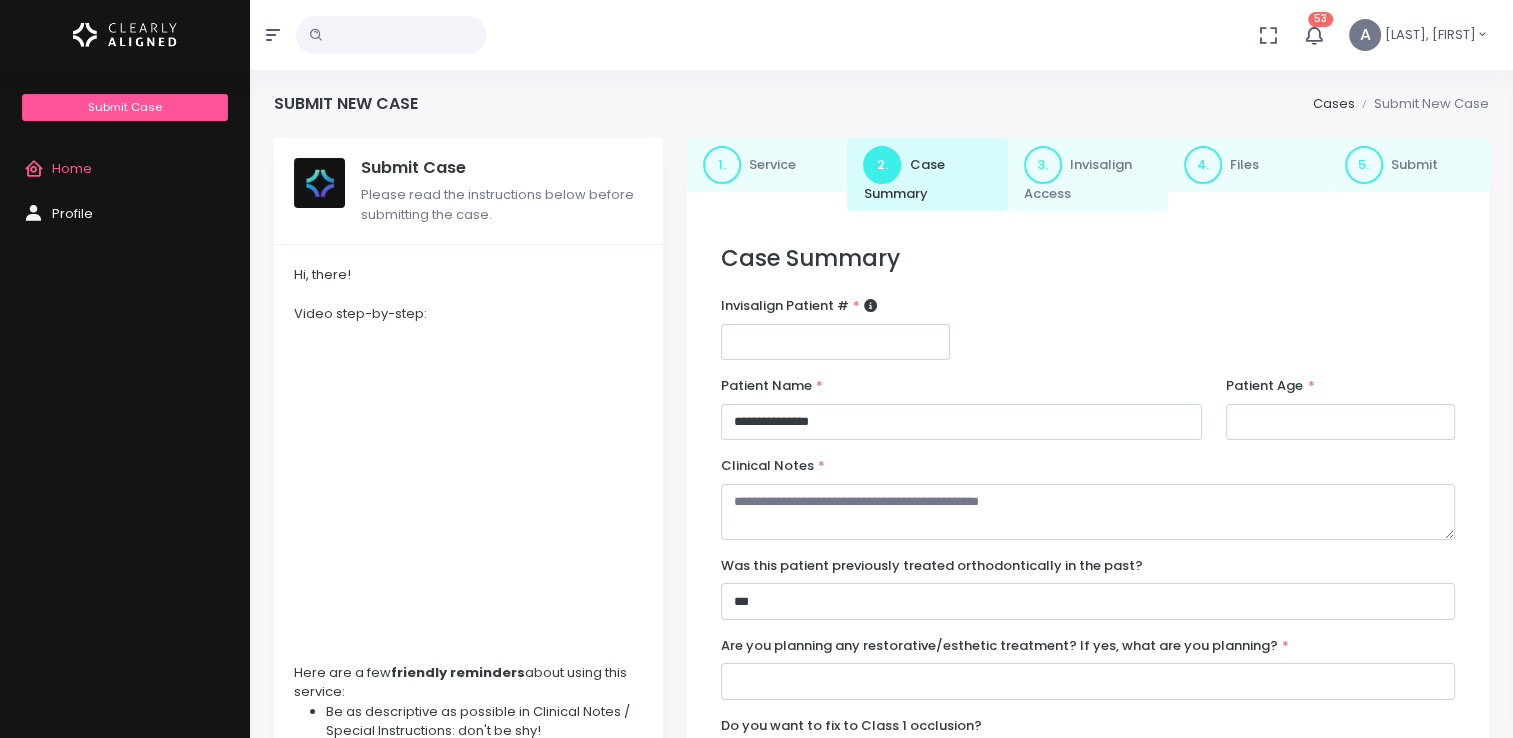 click at bounding box center [1088, 512] 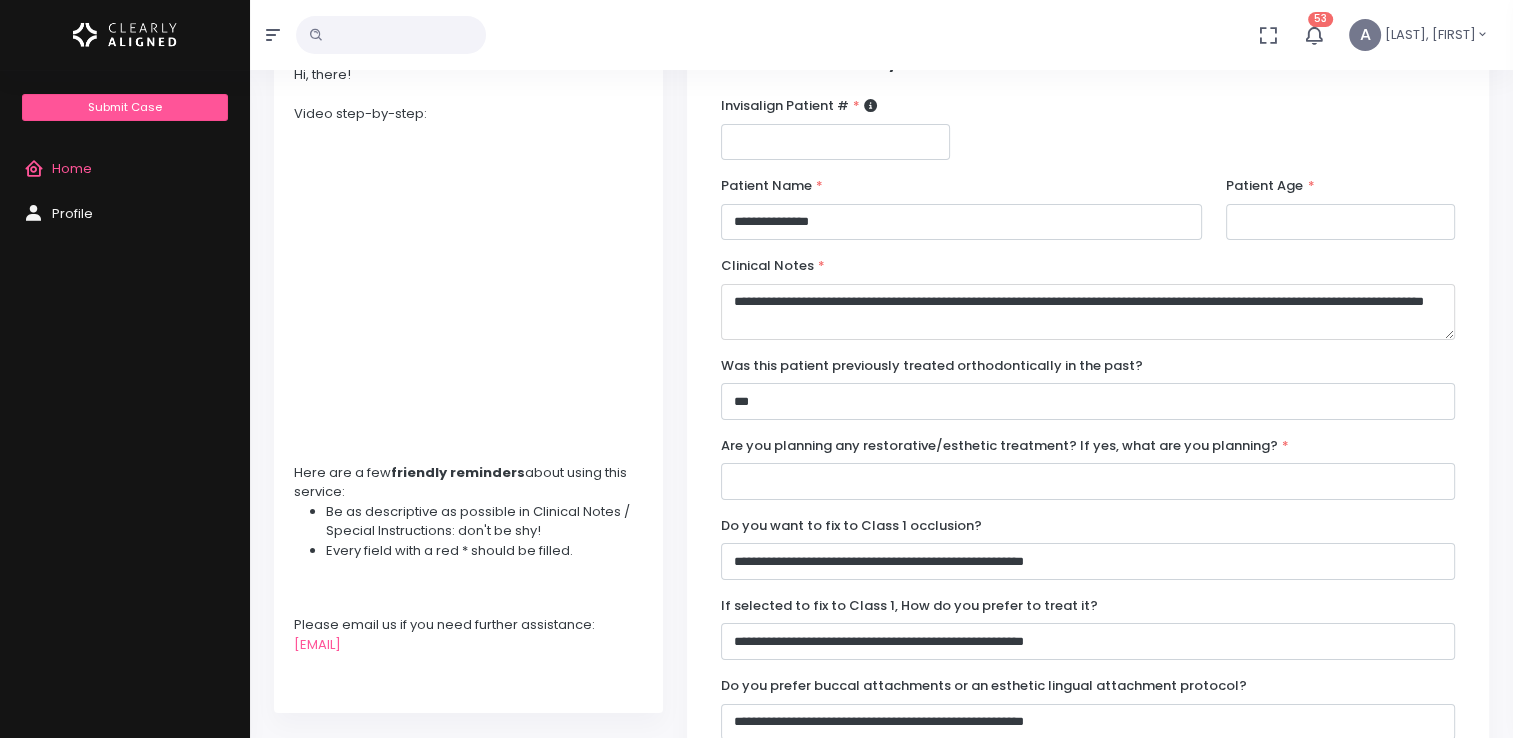 scroll, scrollTop: 300, scrollLeft: 0, axis: vertical 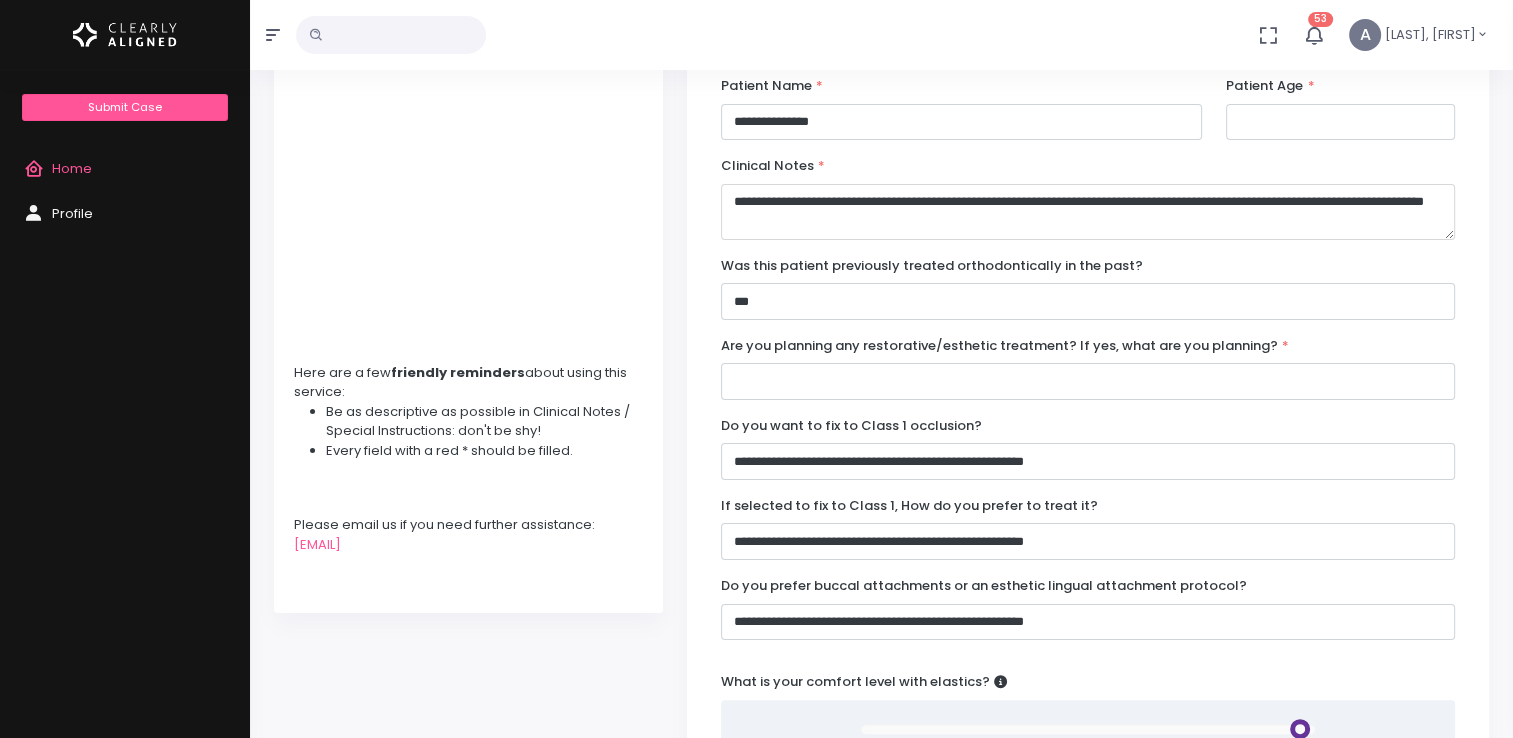 type on "**********" 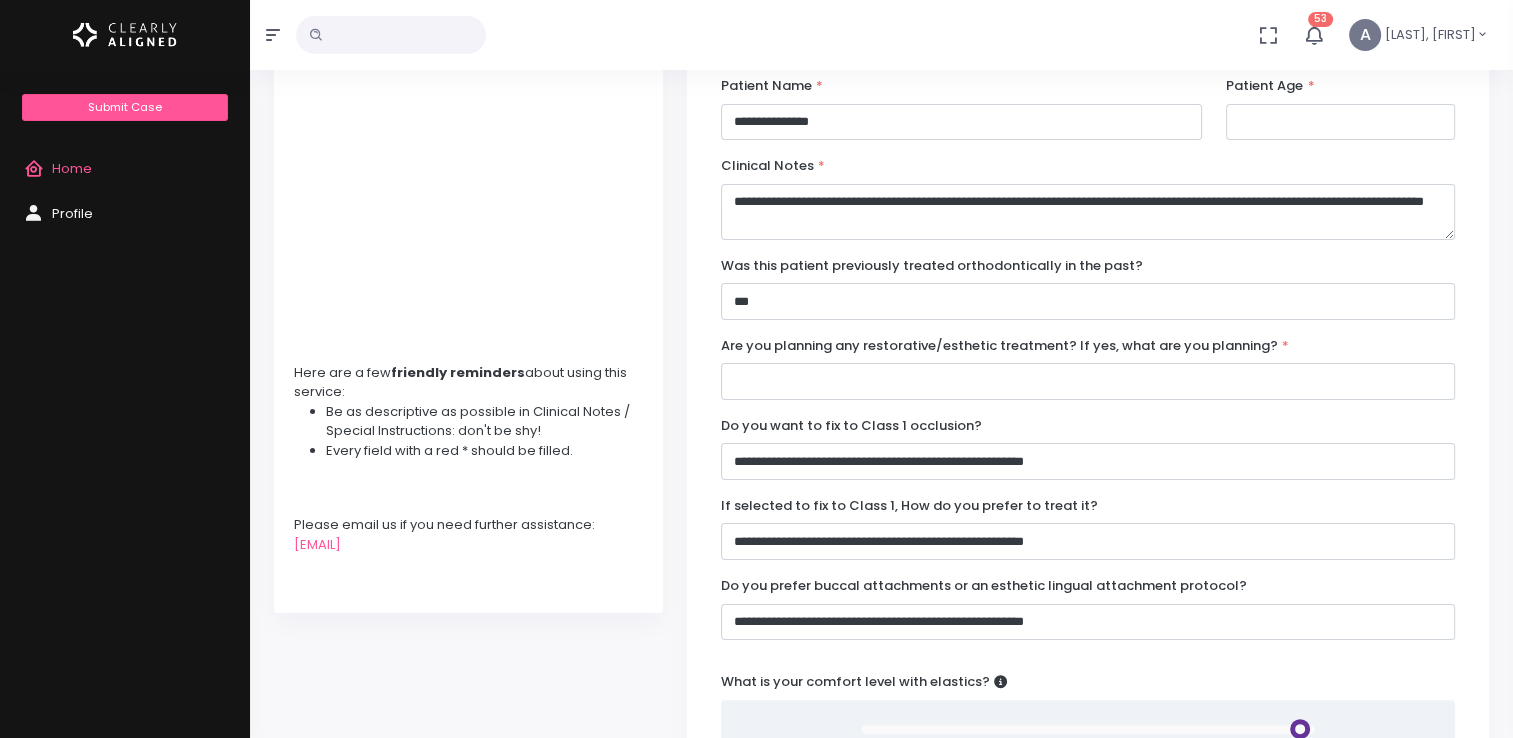 click on "**********" at bounding box center [1088, 288] 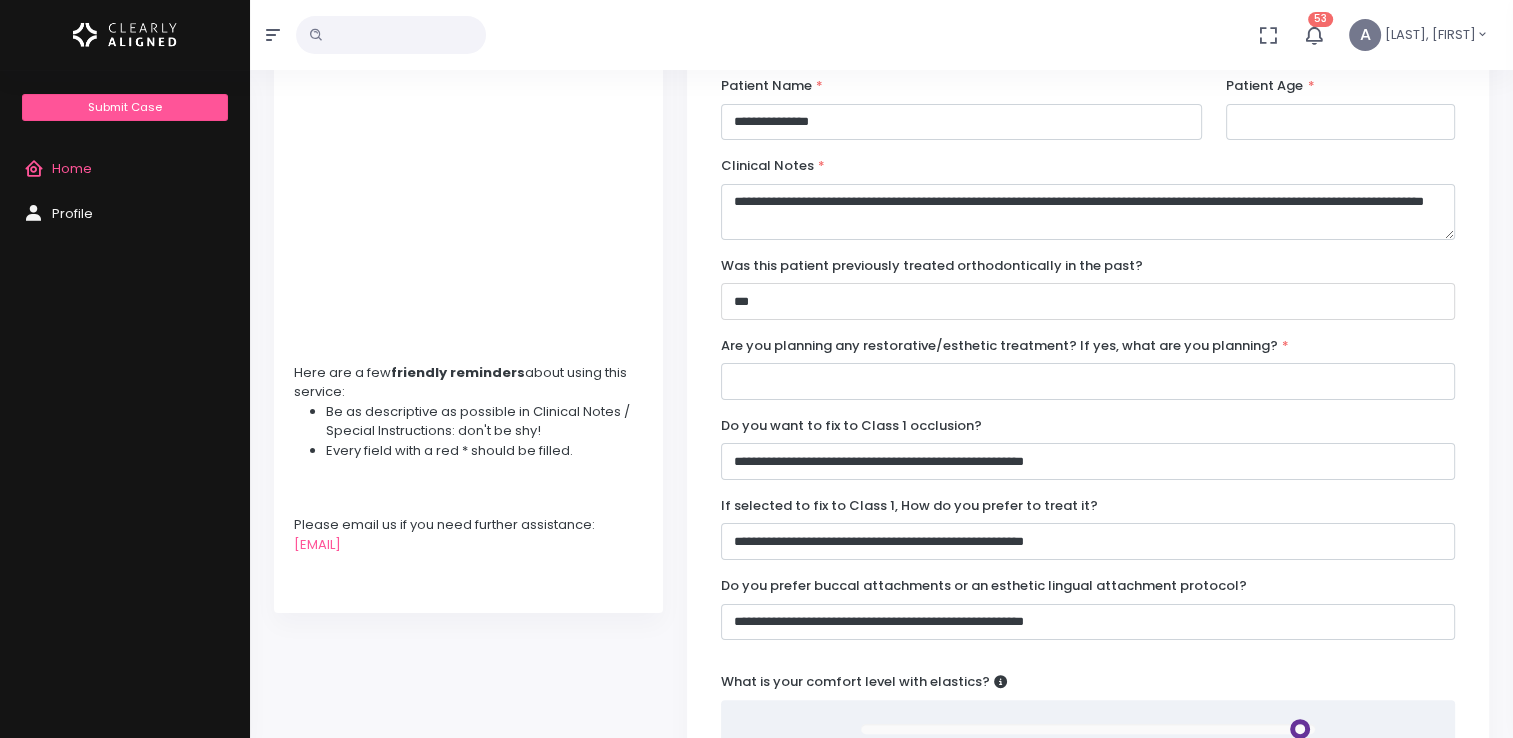 click on "**********" at bounding box center (1088, 301) 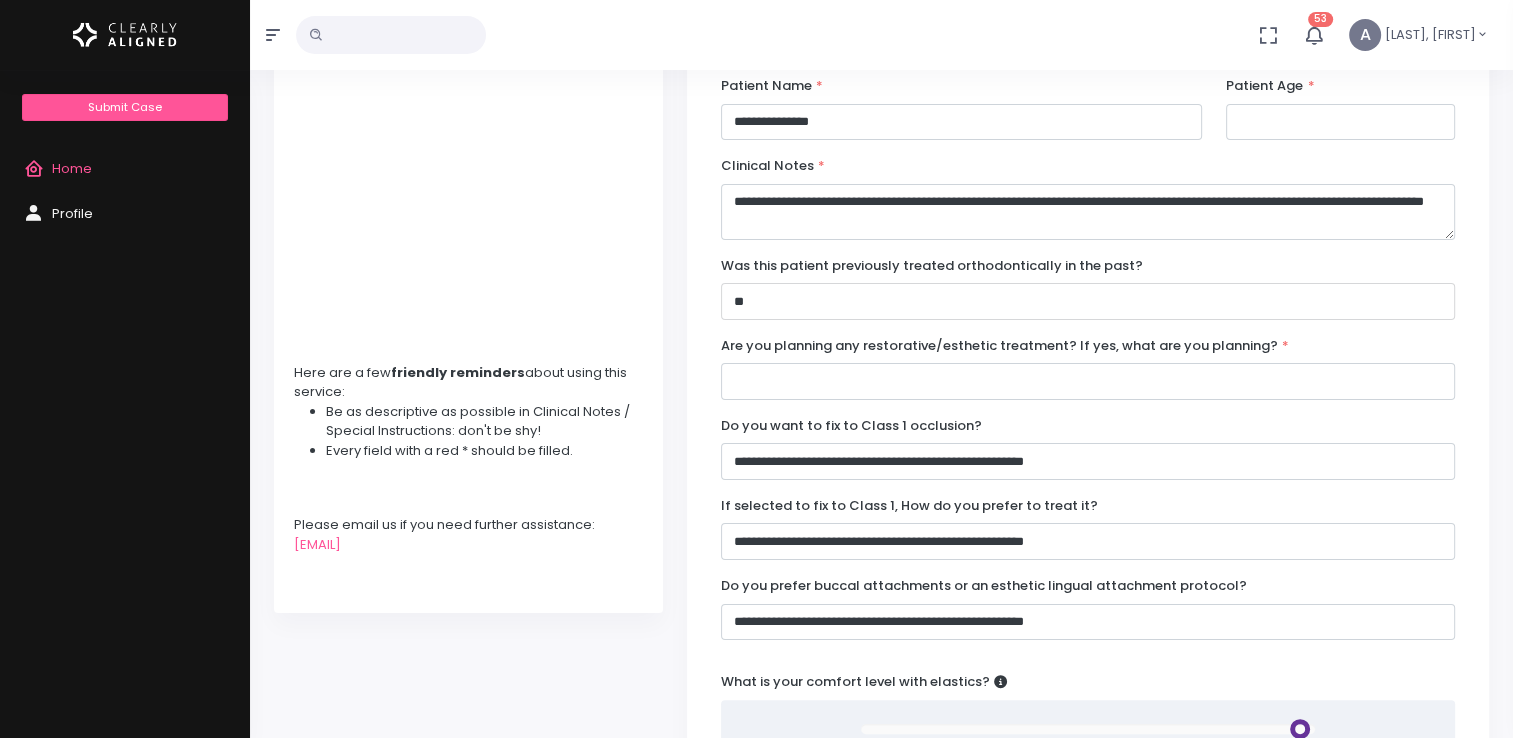 click on "**********" at bounding box center (1088, 301) 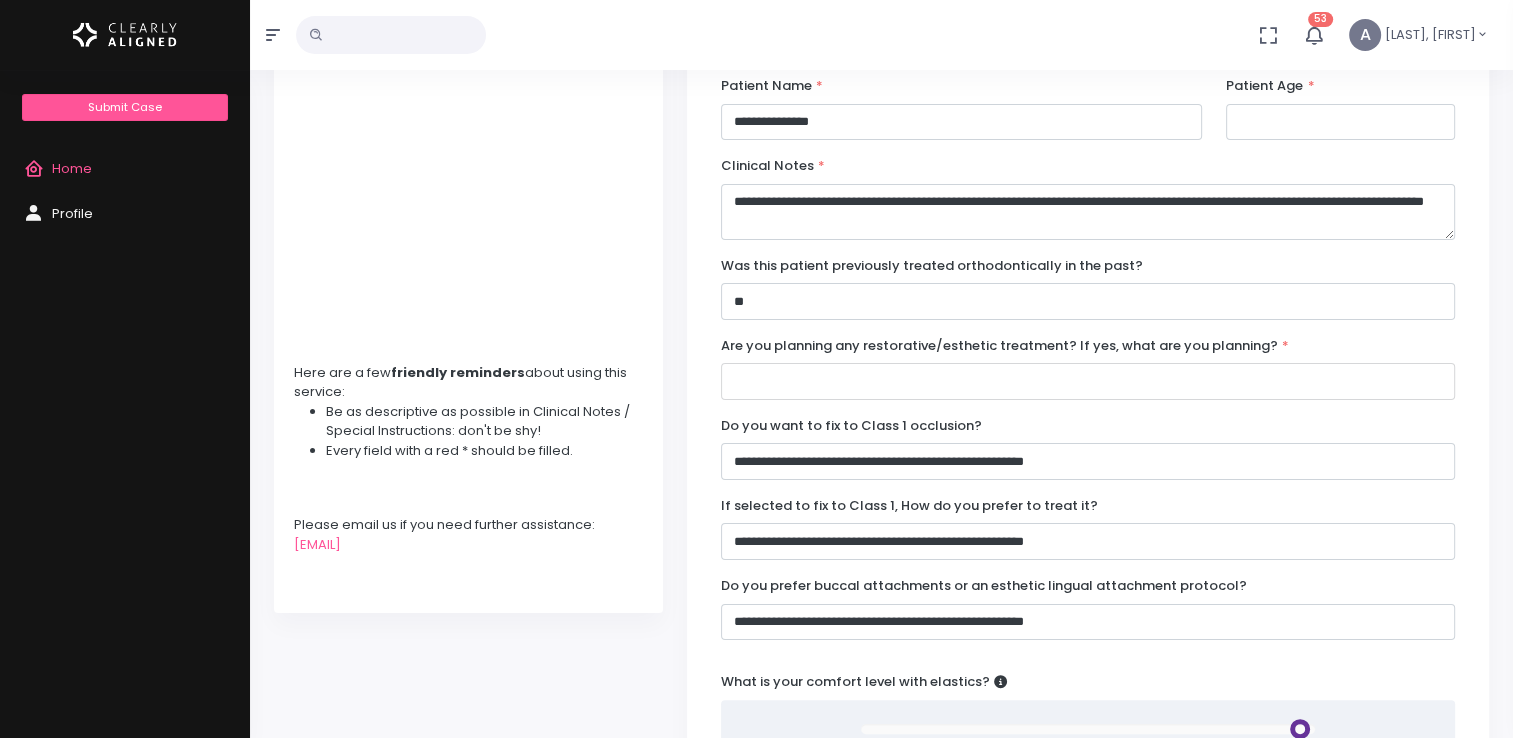 click at bounding box center (1088, 381) 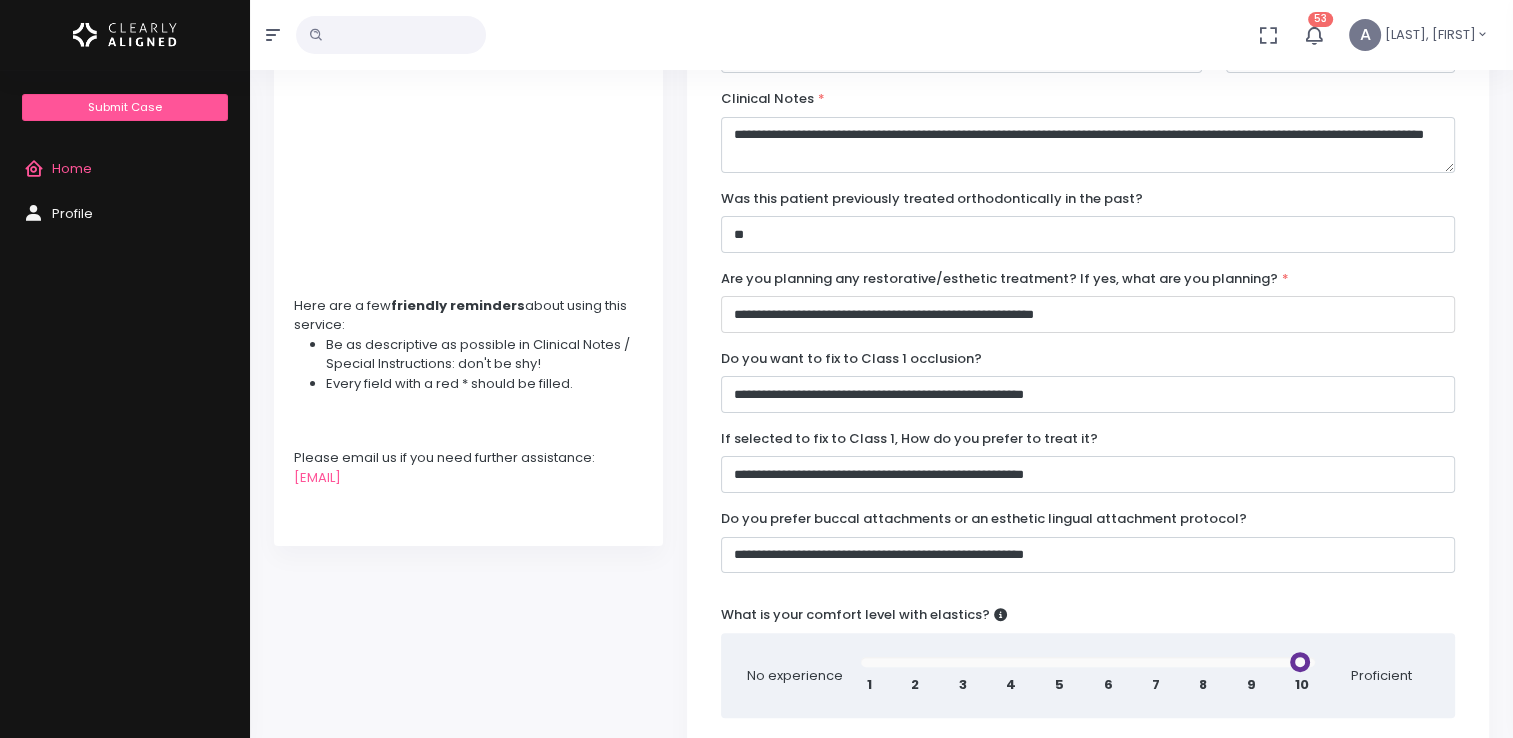 scroll, scrollTop: 400, scrollLeft: 0, axis: vertical 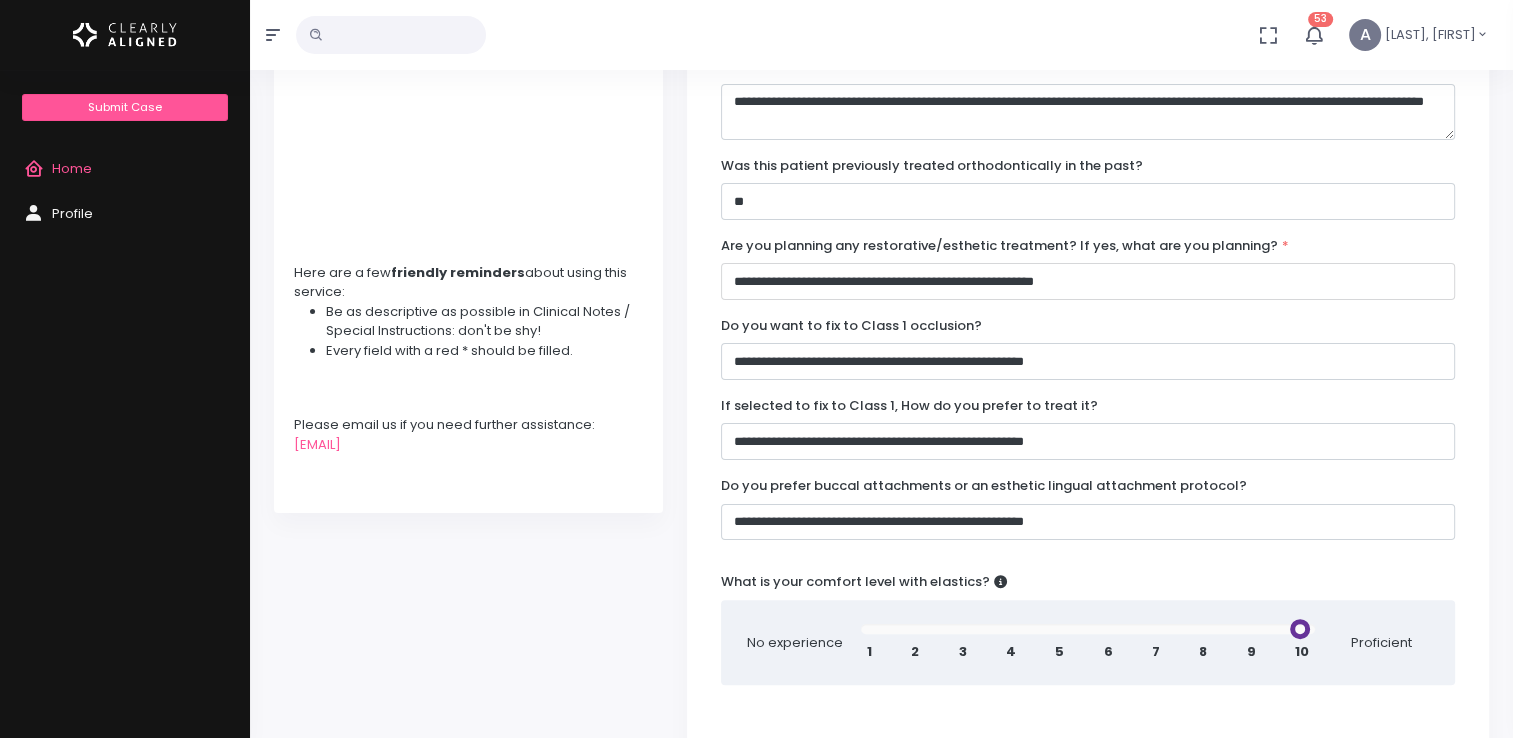 type on "**********" 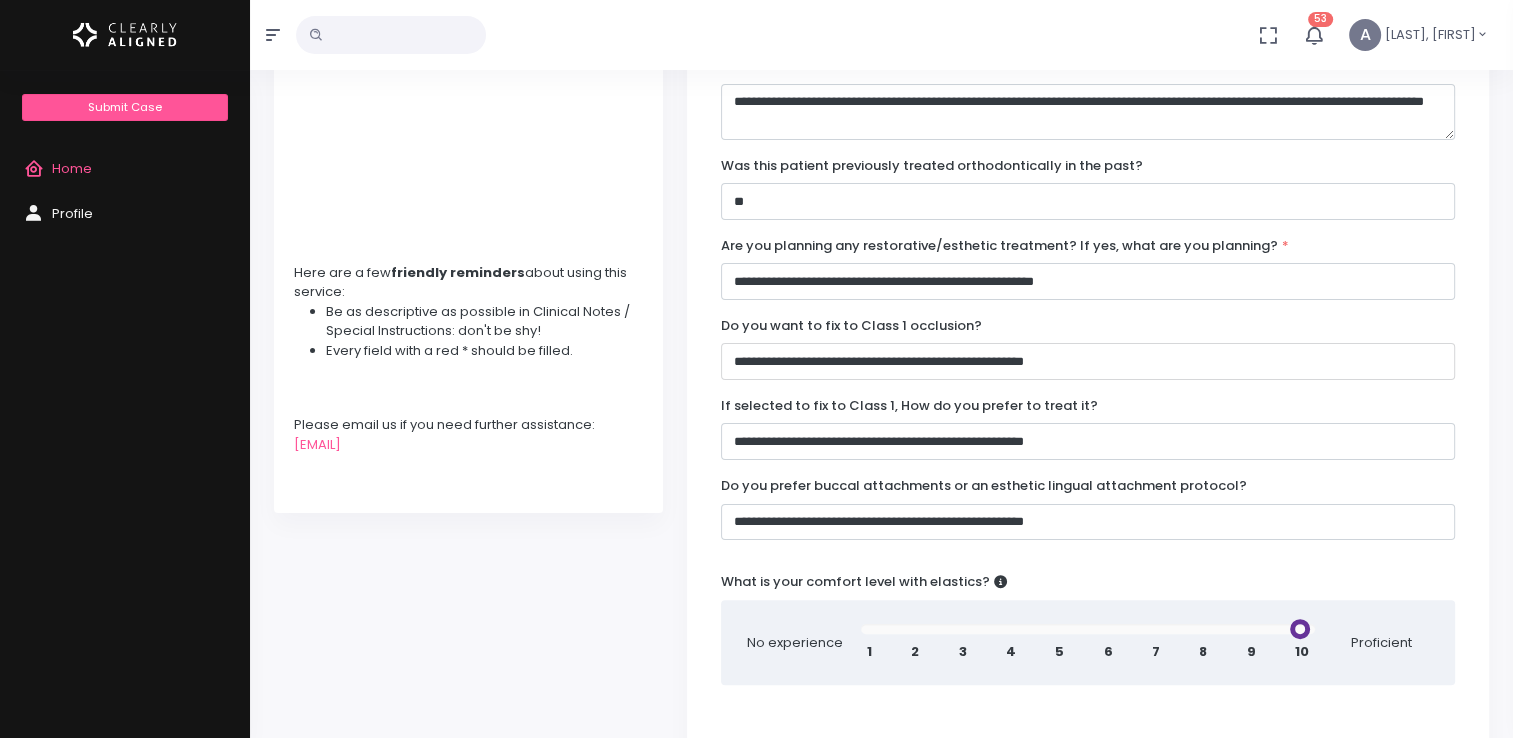 click on "**********" at bounding box center (1088, 361) 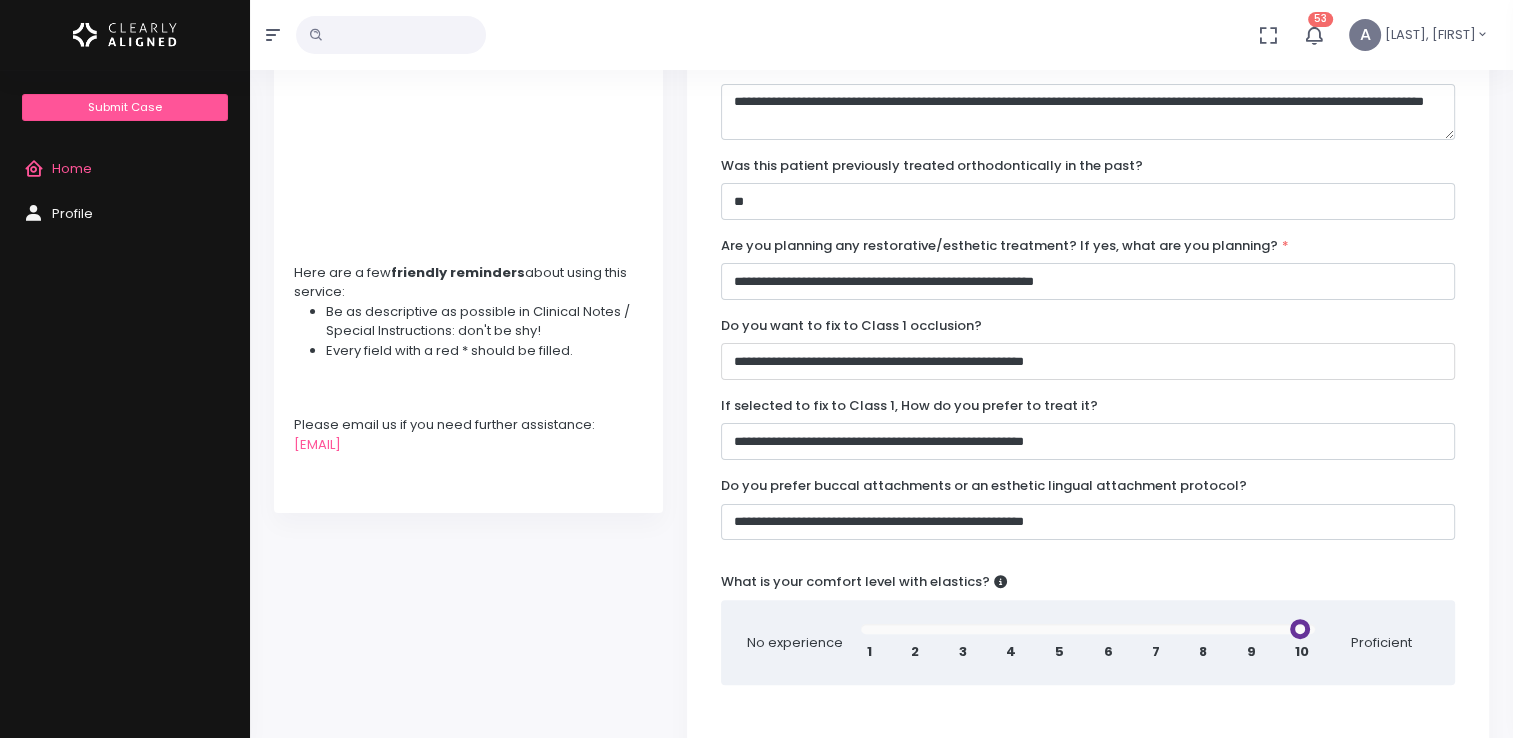 select on "*******" 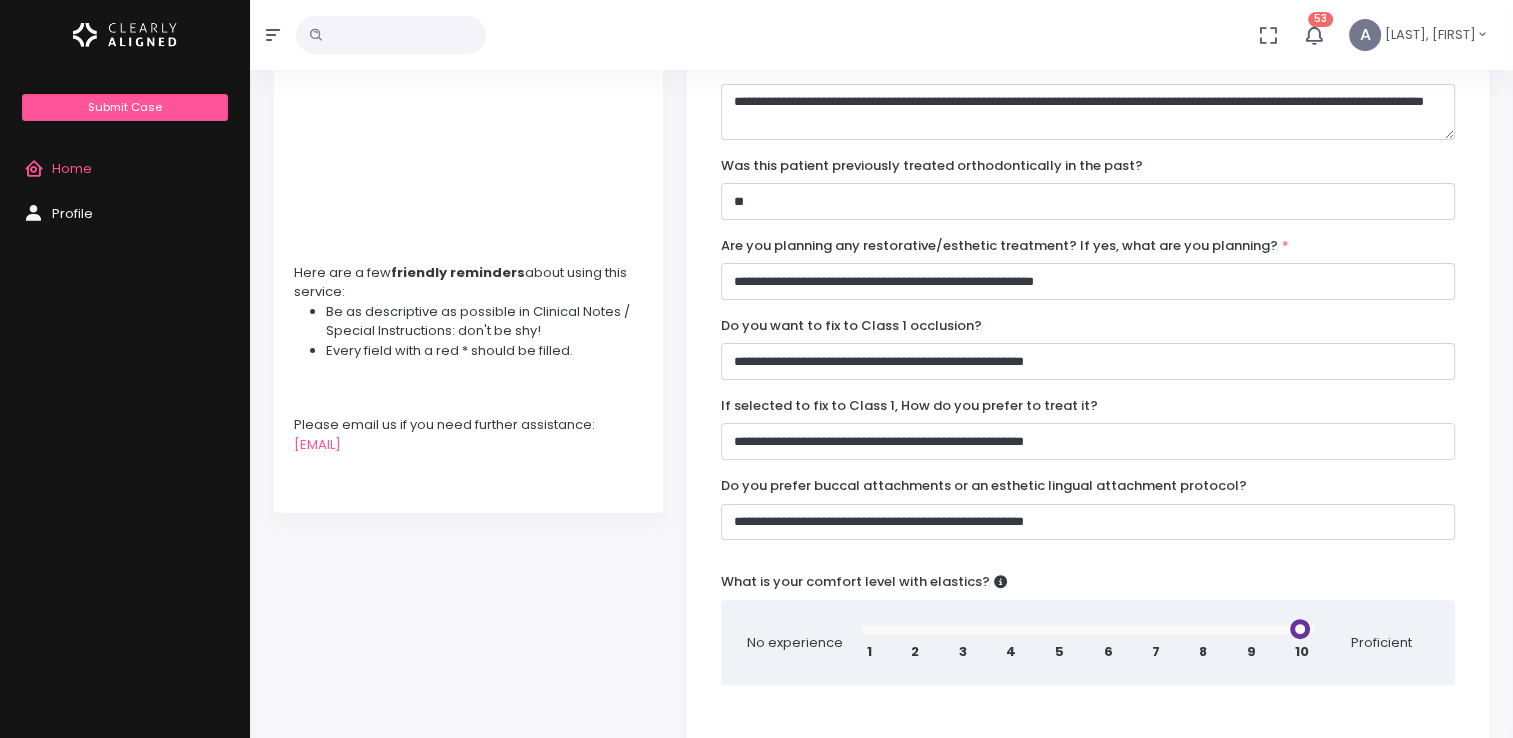 click on "**********" at bounding box center [1088, 441] 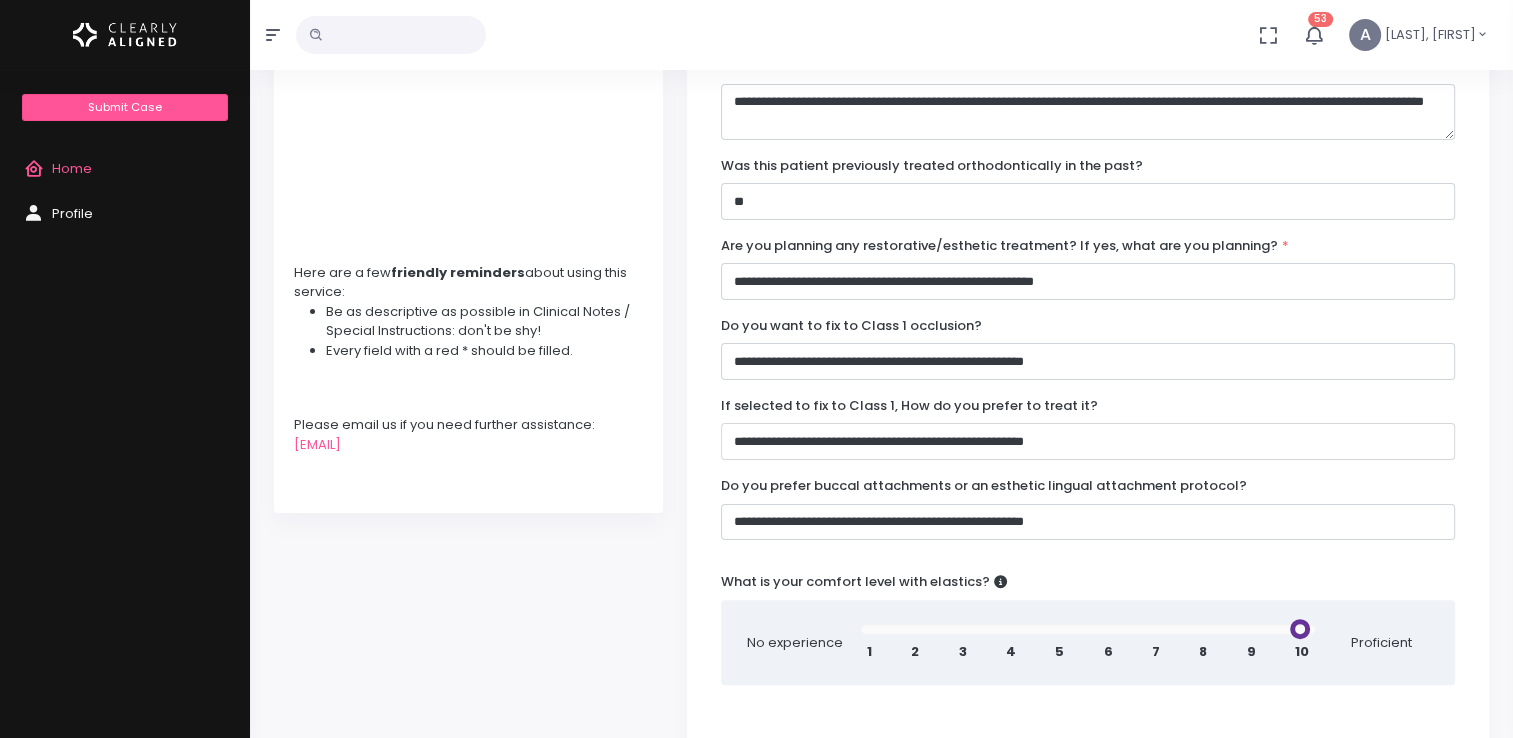click on "**********" at bounding box center (1088, 441) 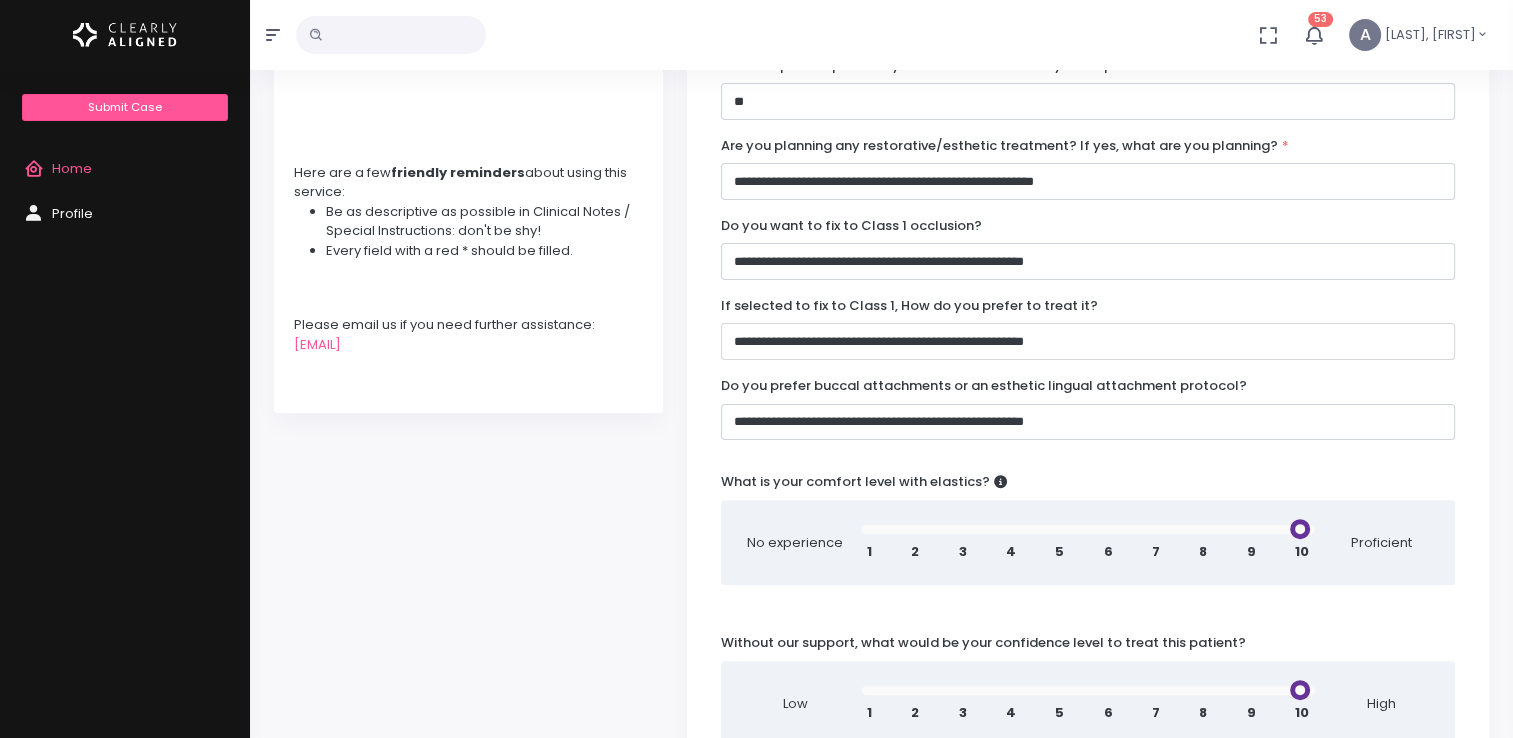 scroll, scrollTop: 600, scrollLeft: 0, axis: vertical 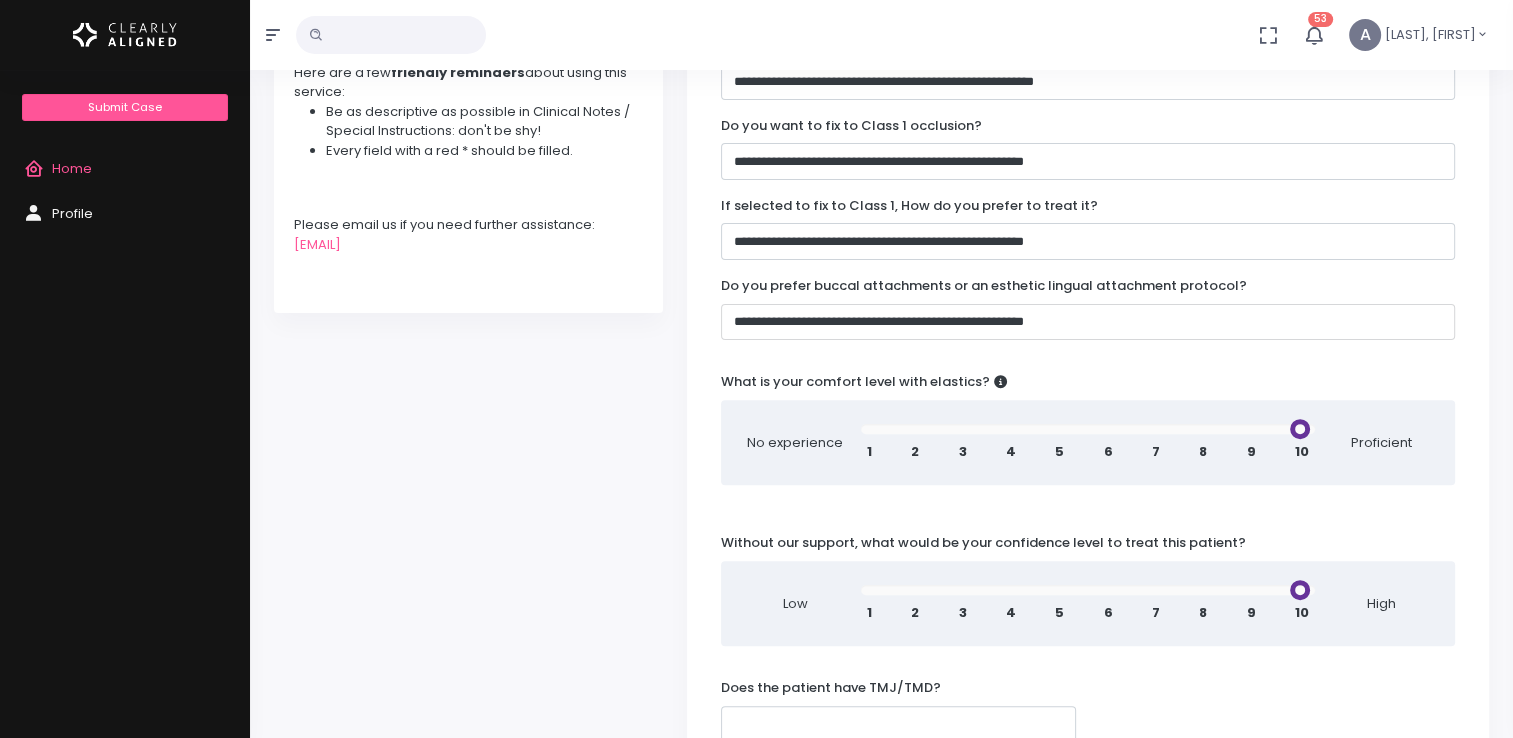 click on "**********" at bounding box center (1088, 322) 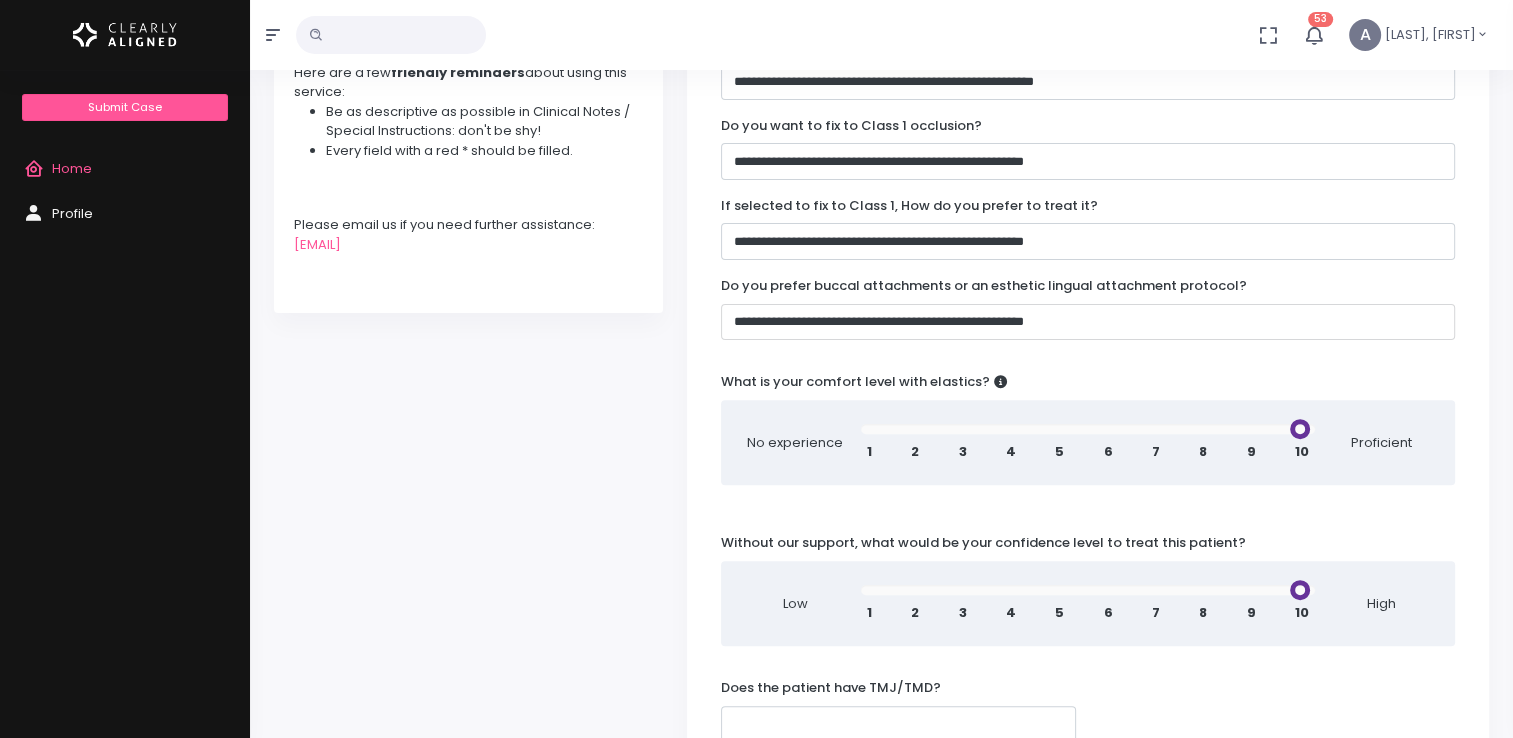 select on "**********" 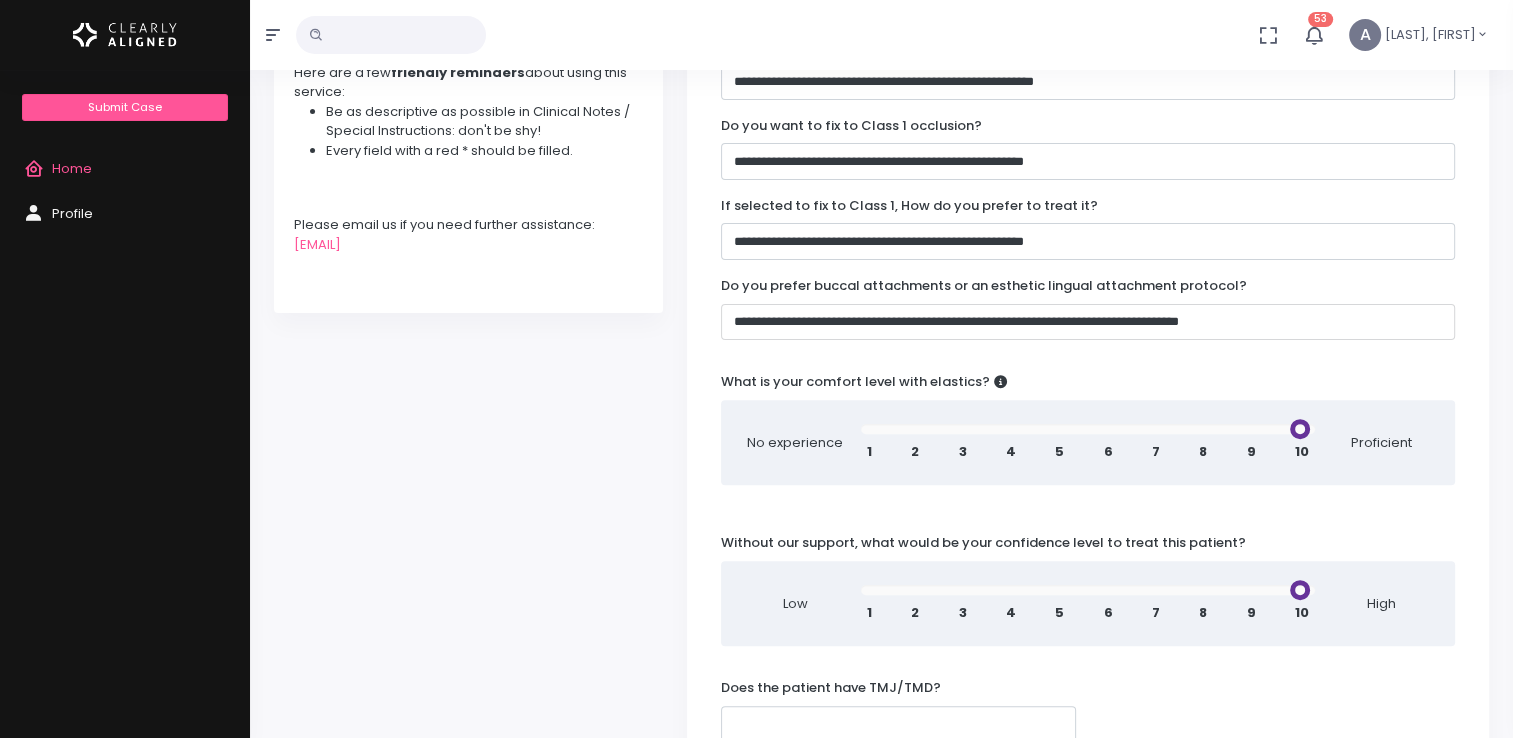 click on "**********" at bounding box center [1088, 322] 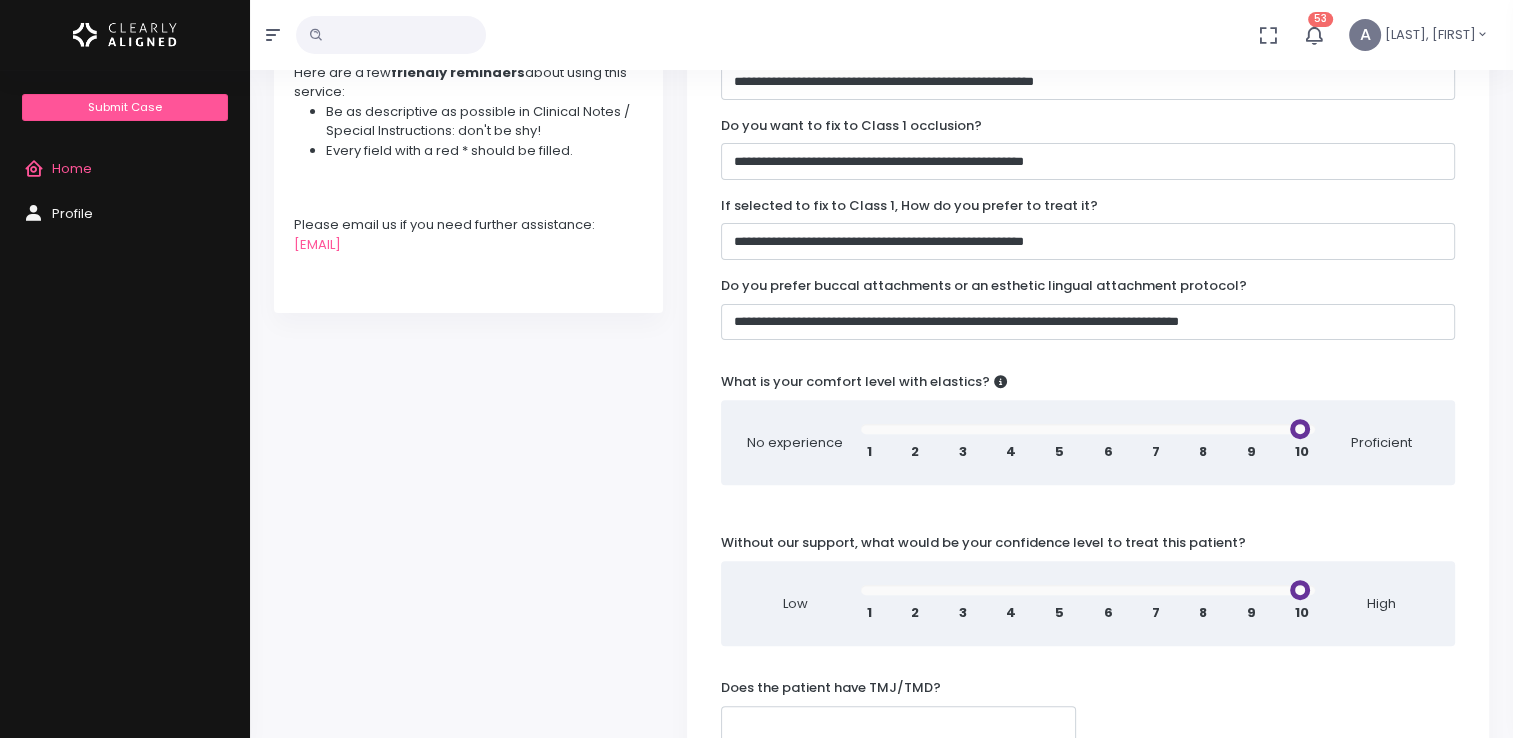 click on "What is your comfort level with elastics?" at bounding box center [864, 382] 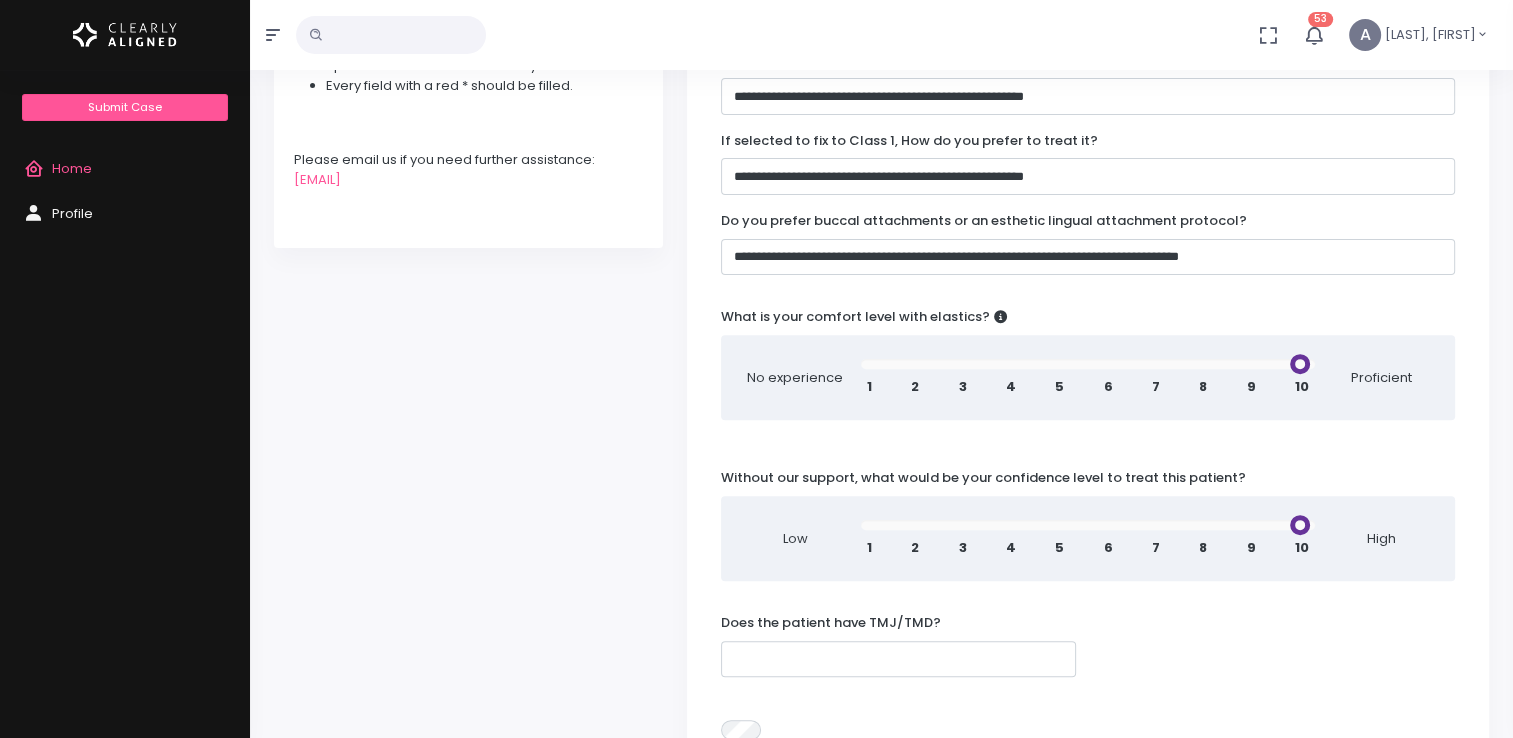 scroll, scrollTop: 700, scrollLeft: 0, axis: vertical 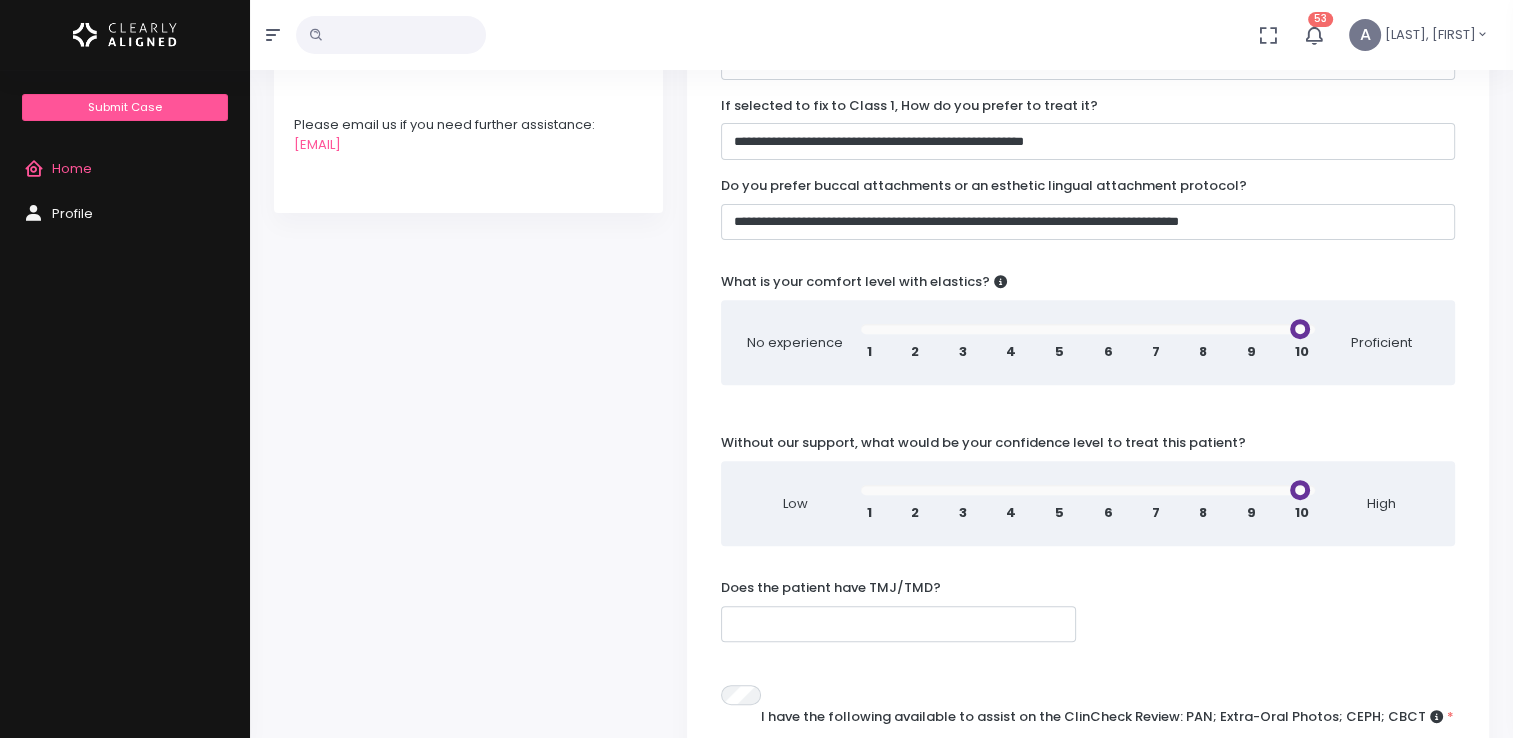 type on "*" 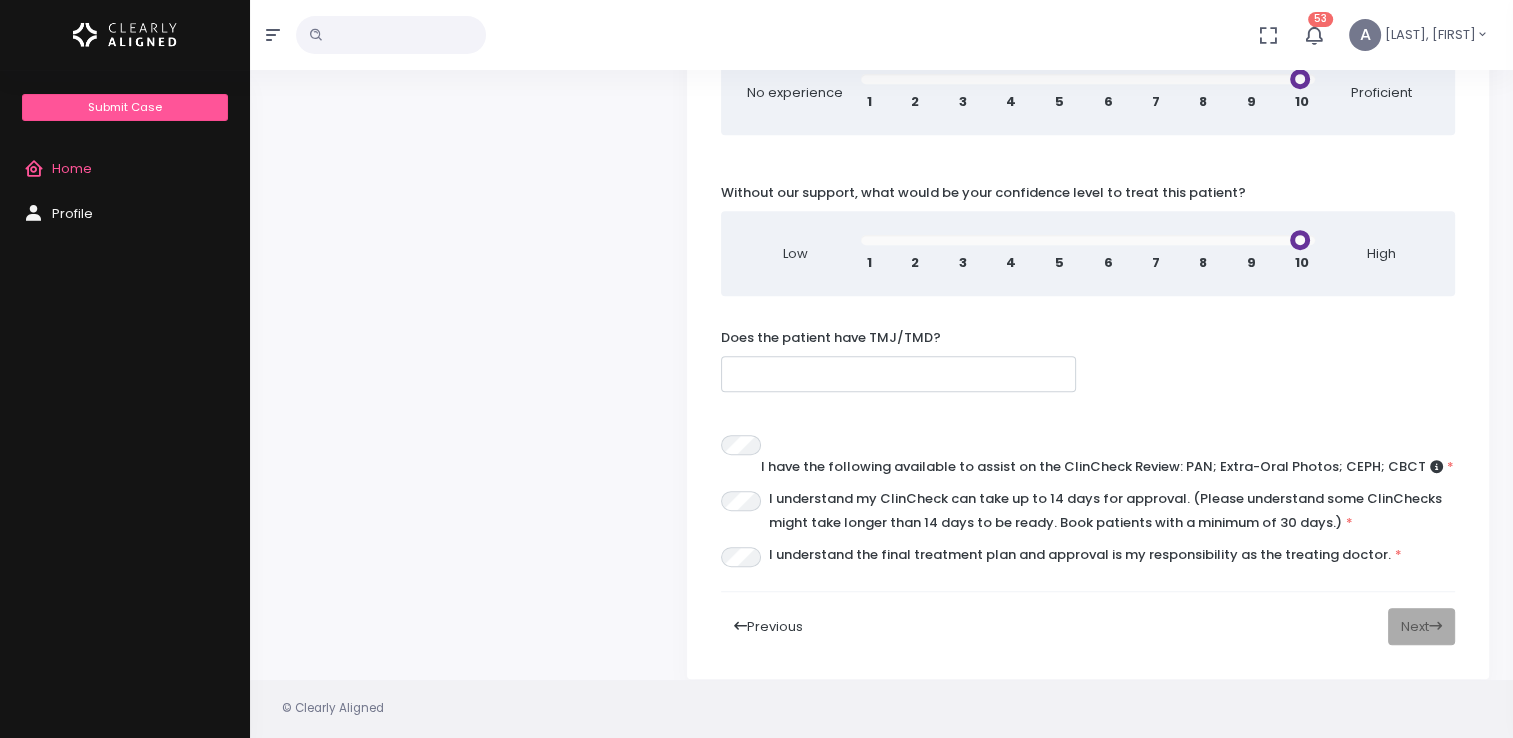 scroll, scrollTop: 1000, scrollLeft: 0, axis: vertical 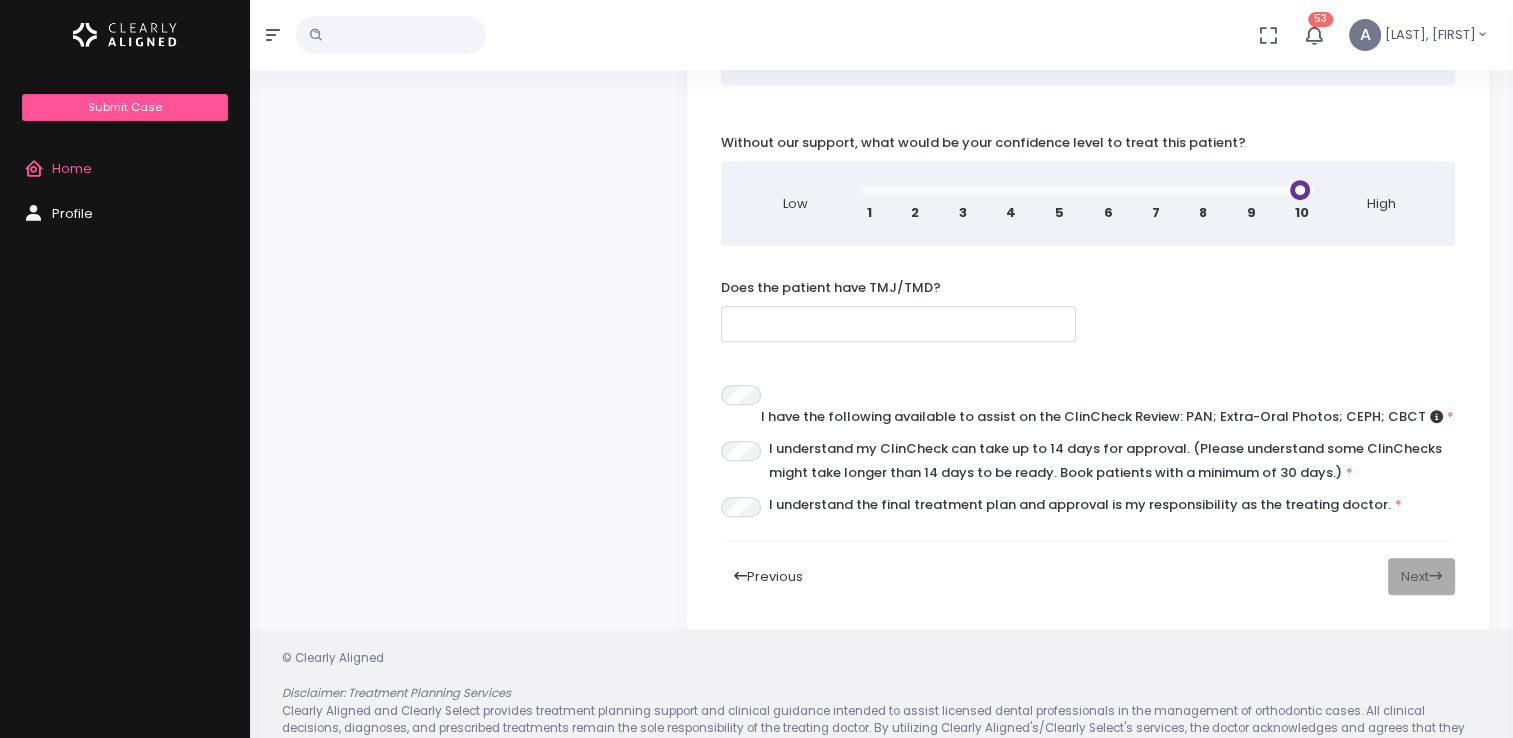 click at bounding box center (898, 324) 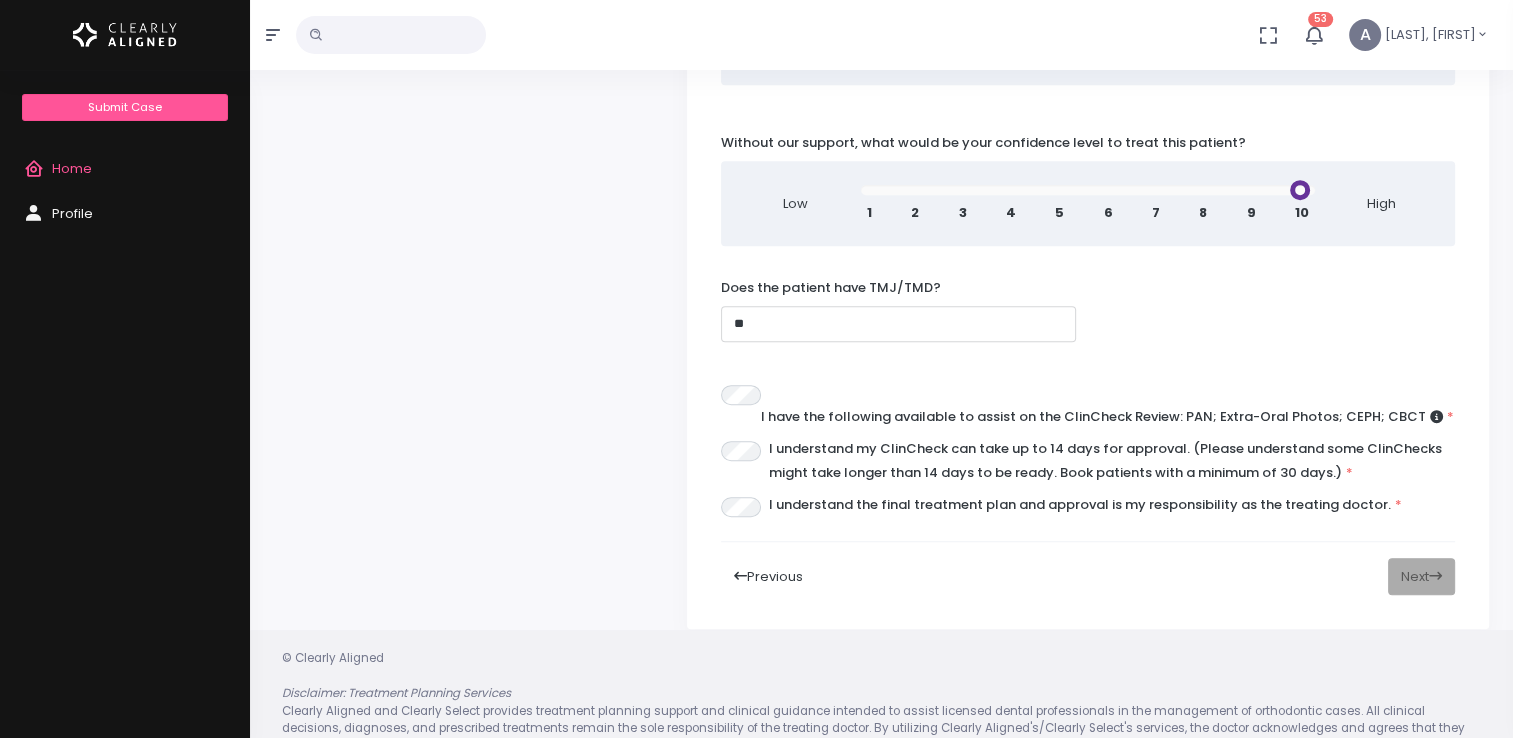 type on "**" 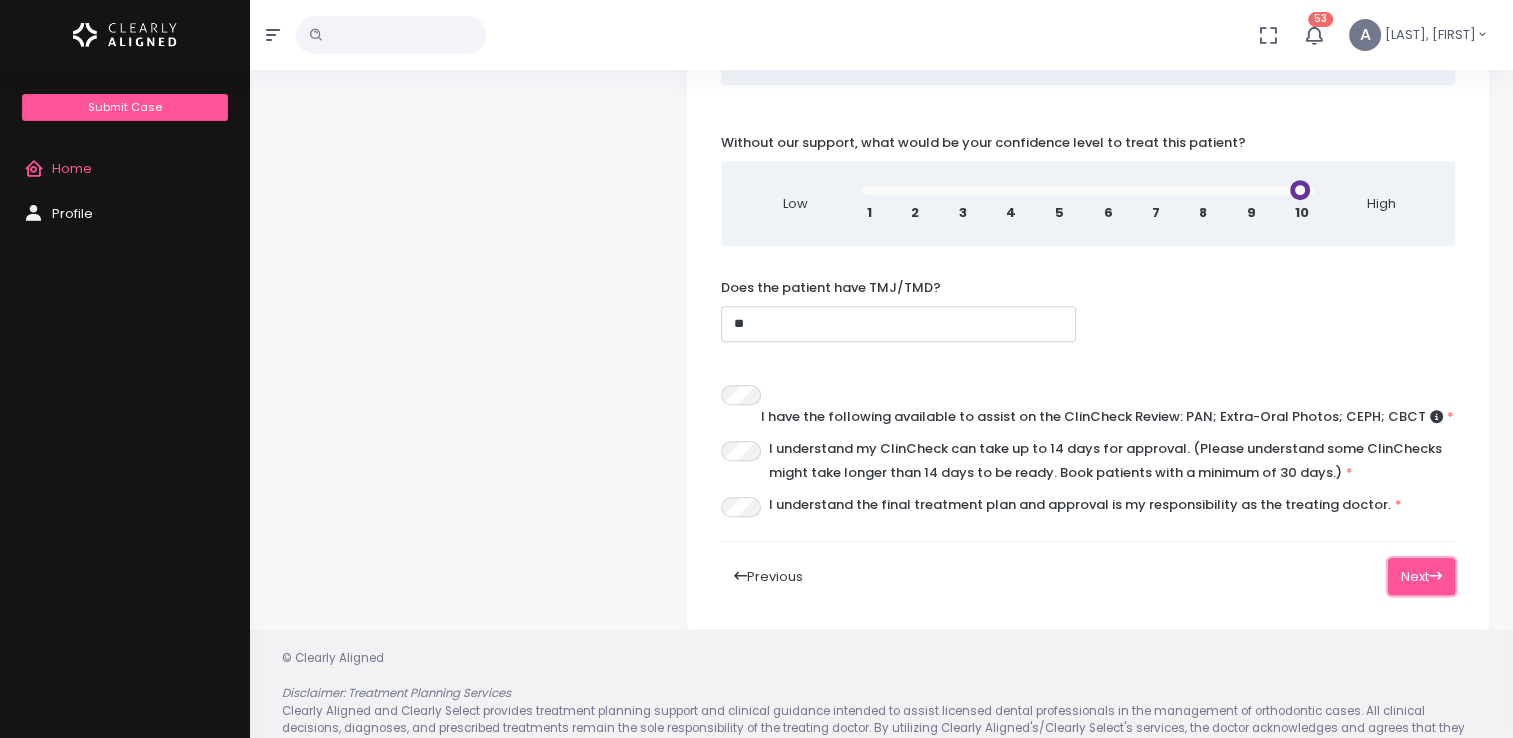 click on "Next" at bounding box center [1421, 576] 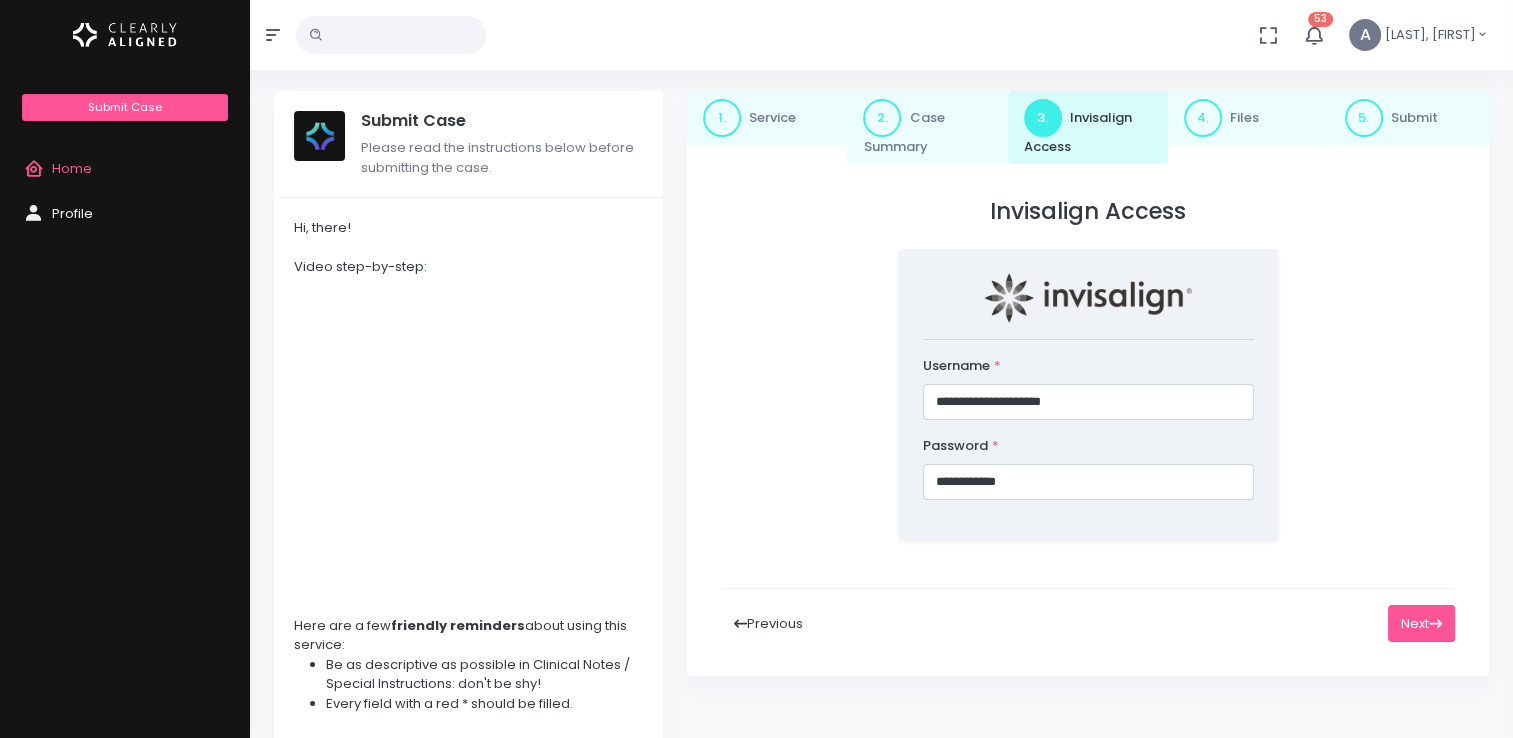 scroll, scrollTop: 38, scrollLeft: 0, axis: vertical 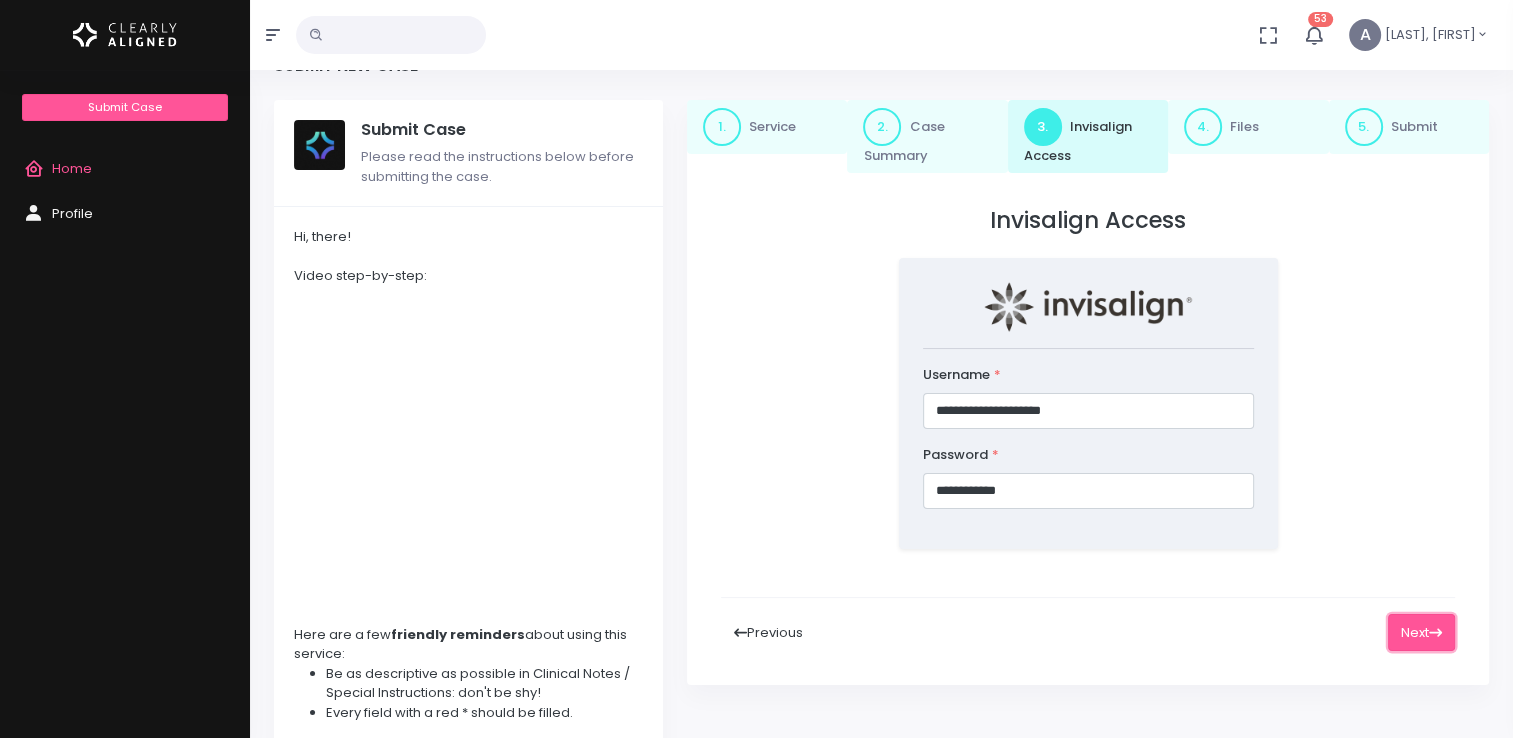 click on "Next" at bounding box center [1421, 632] 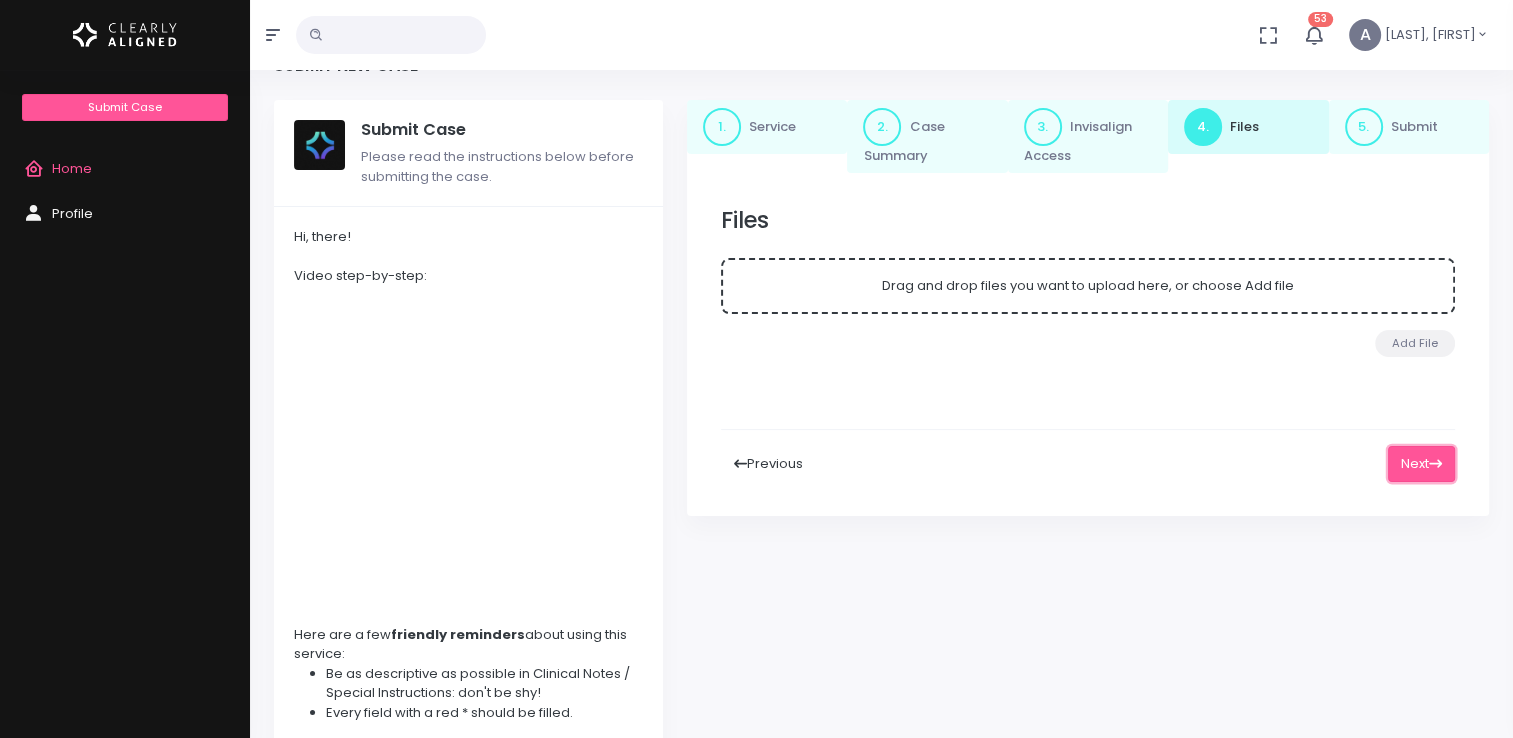 click on "Next" at bounding box center (1421, 464) 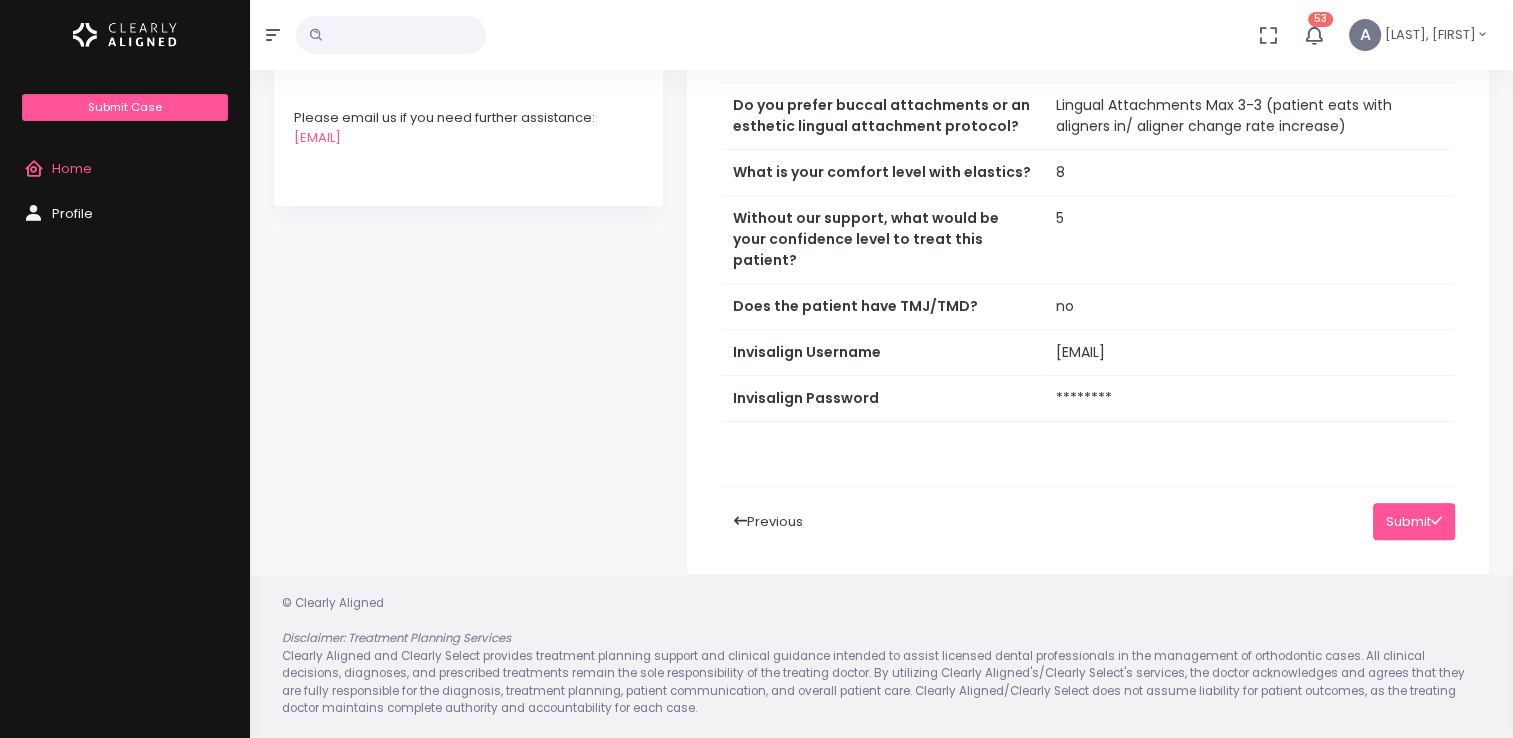 scroll, scrollTop: 738, scrollLeft: 0, axis: vertical 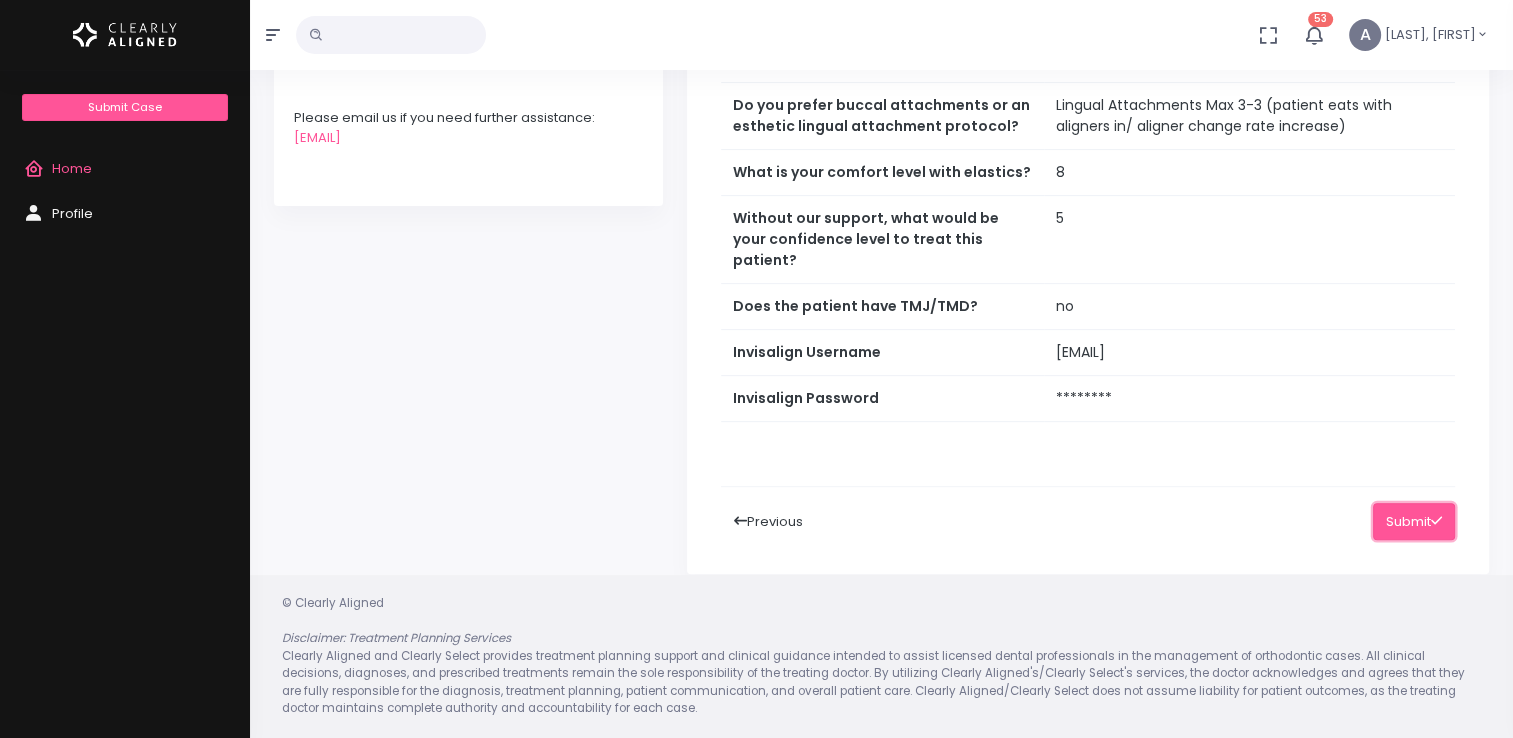 click on "Submit" at bounding box center (1414, 521) 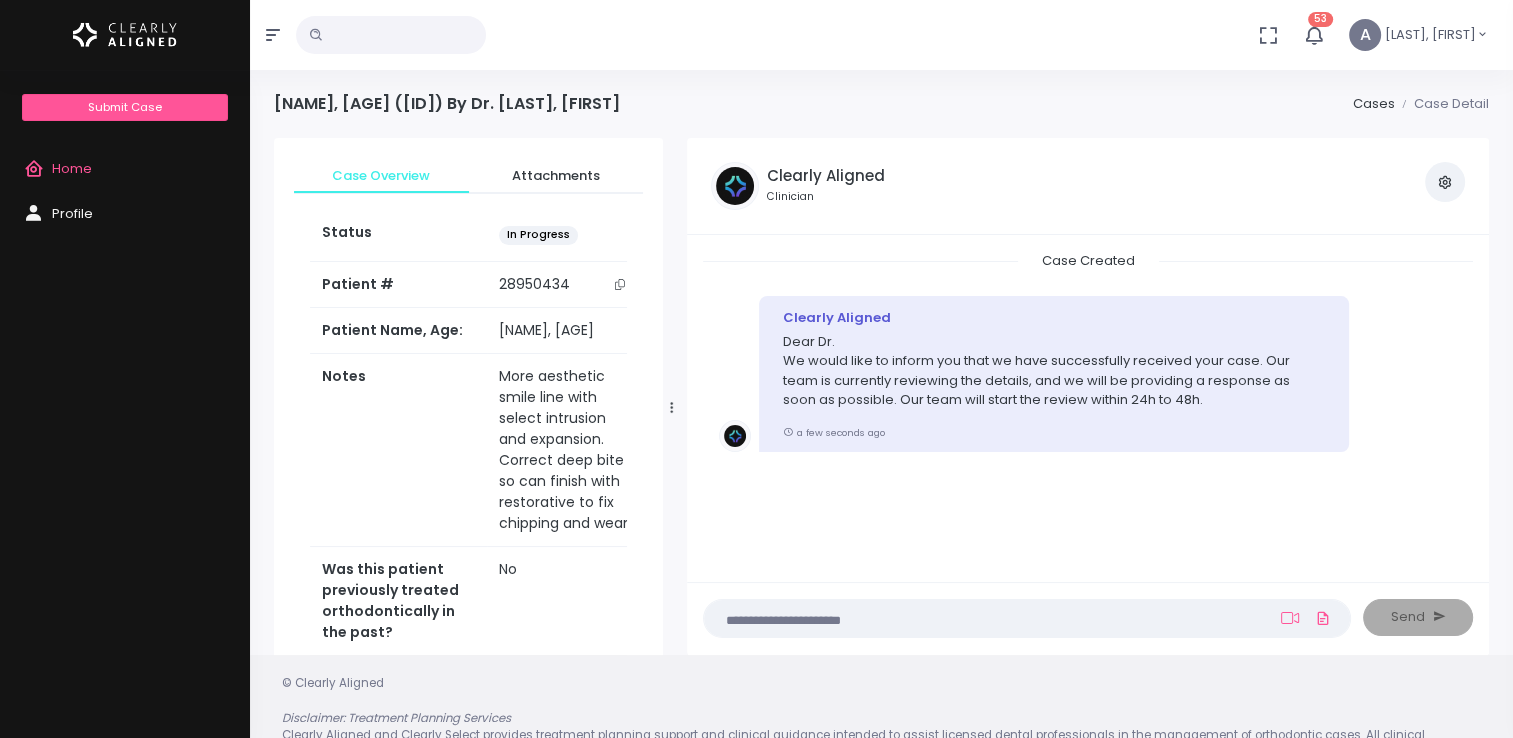 scroll, scrollTop: 0, scrollLeft: 0, axis: both 